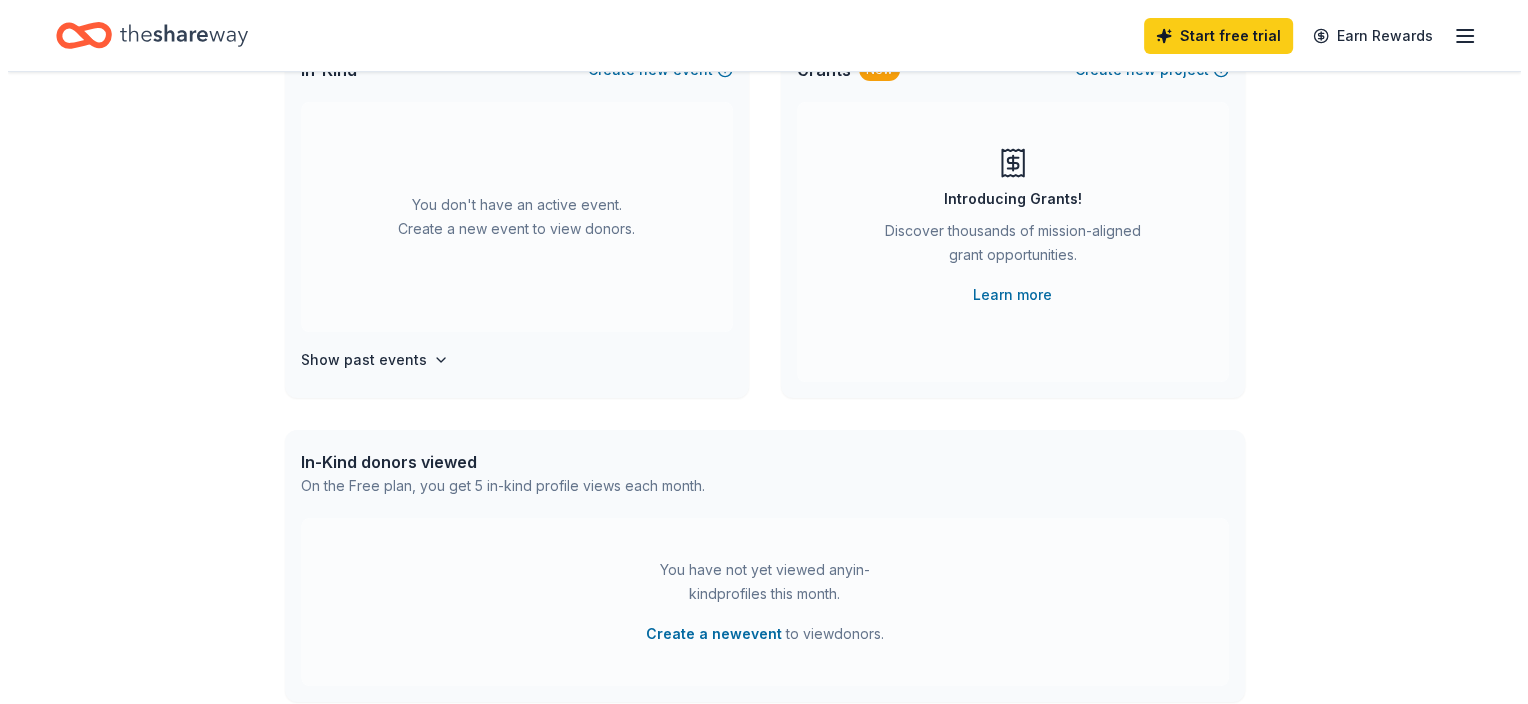 scroll, scrollTop: 0, scrollLeft: 0, axis: both 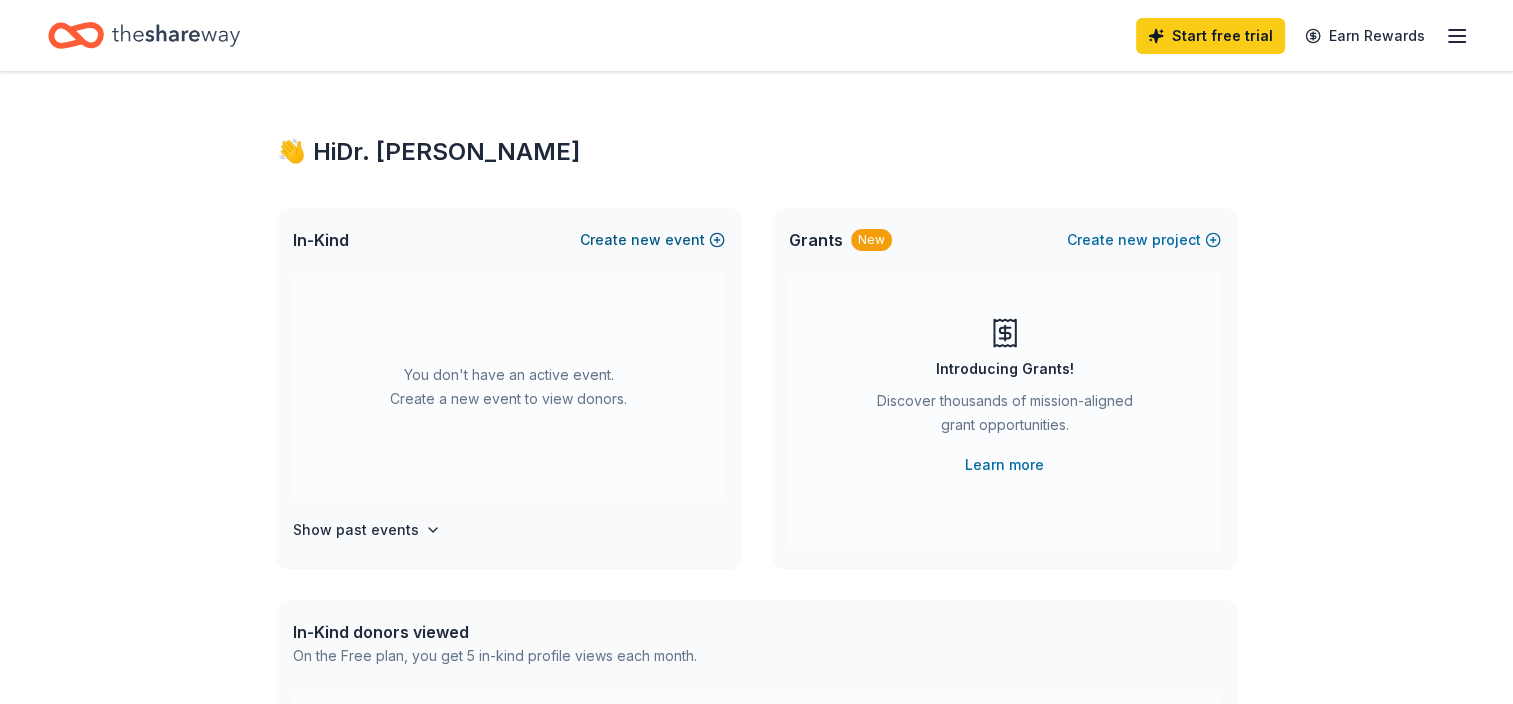 click on "new" at bounding box center [646, 240] 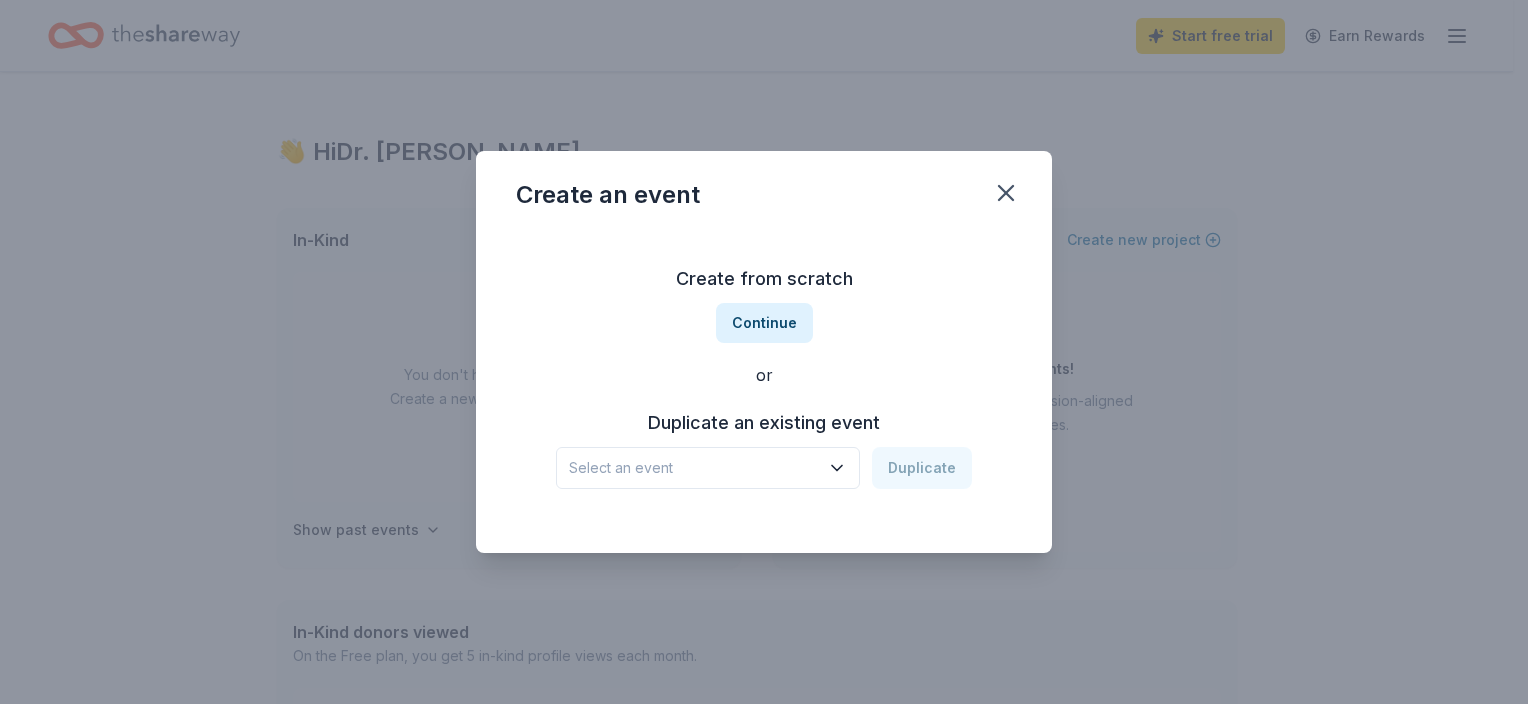 click on "Select an event" at bounding box center [694, 468] 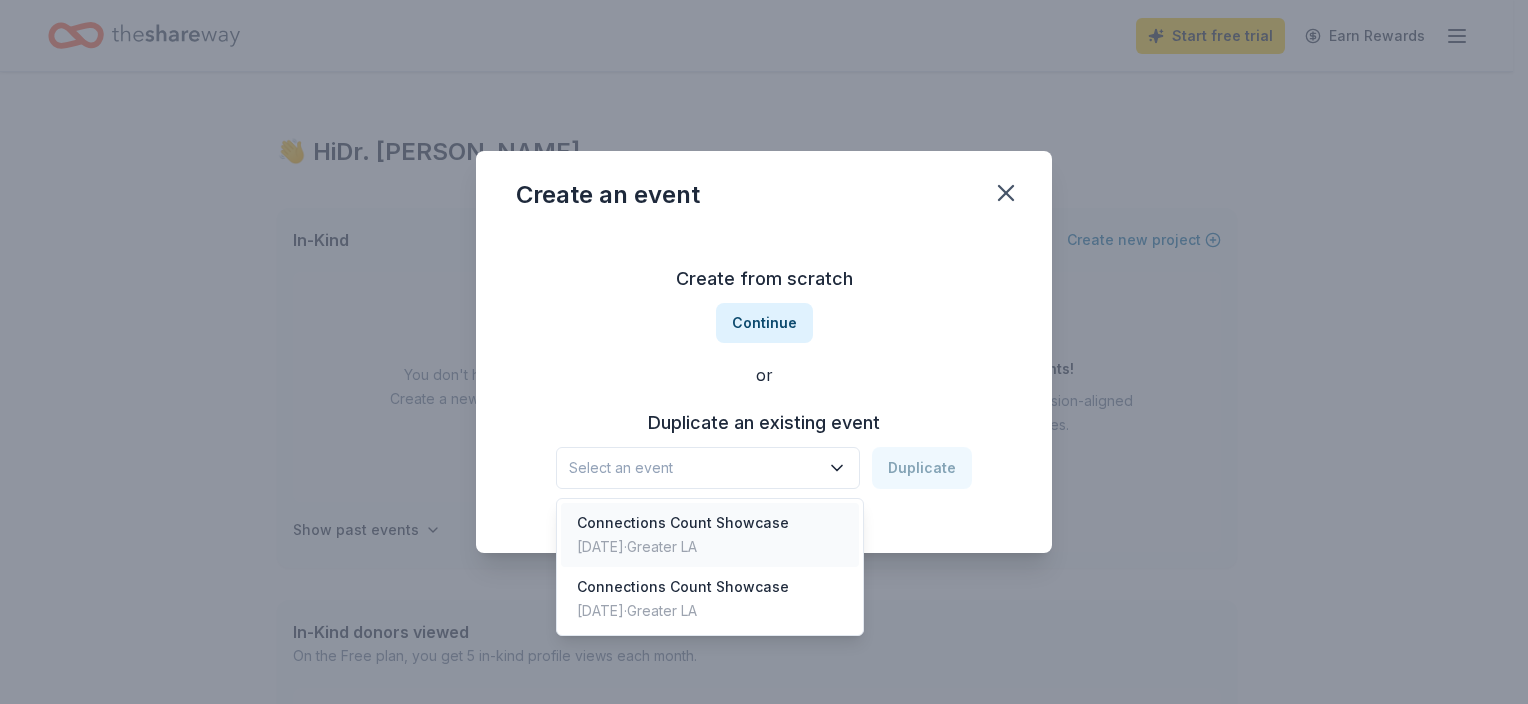 click on "Connections Count Showcase" at bounding box center (683, 523) 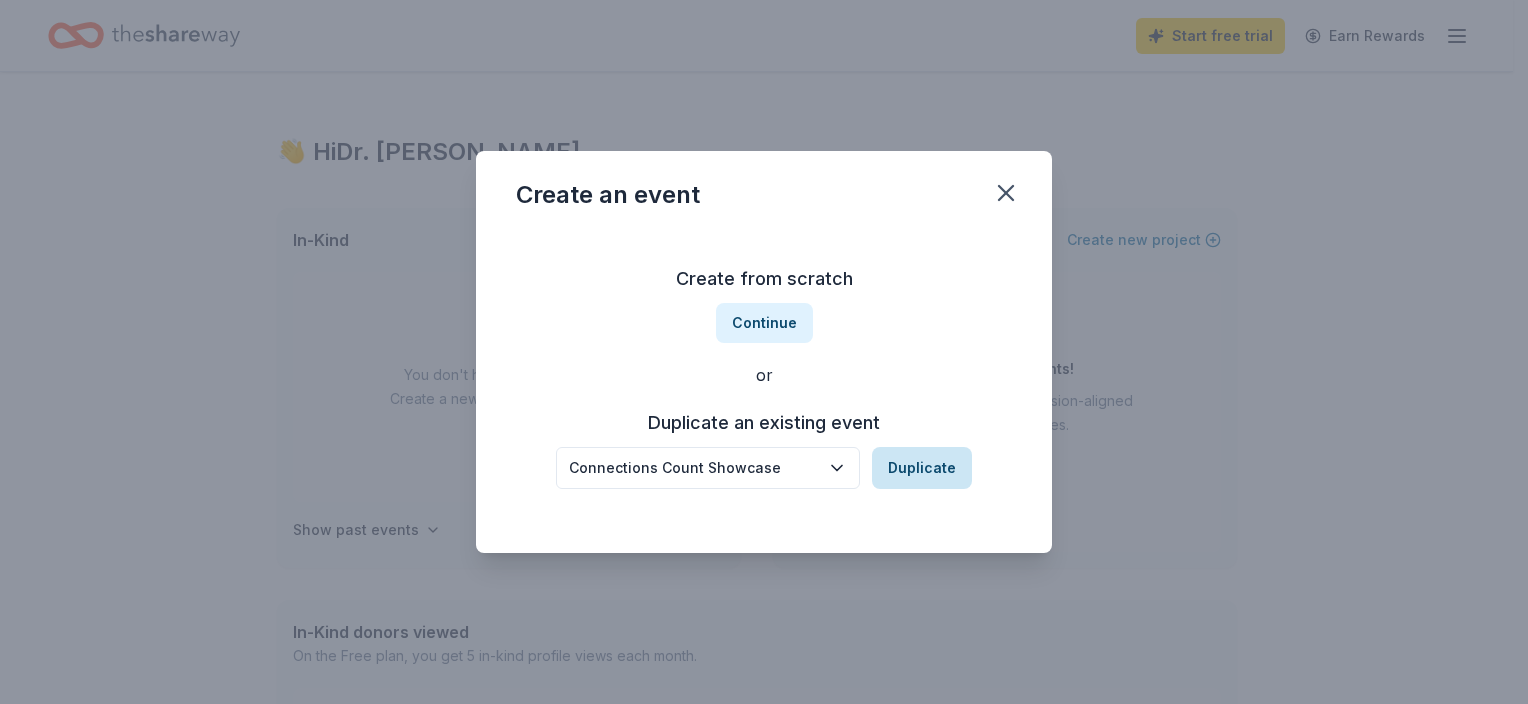 click on "Duplicate" at bounding box center (922, 468) 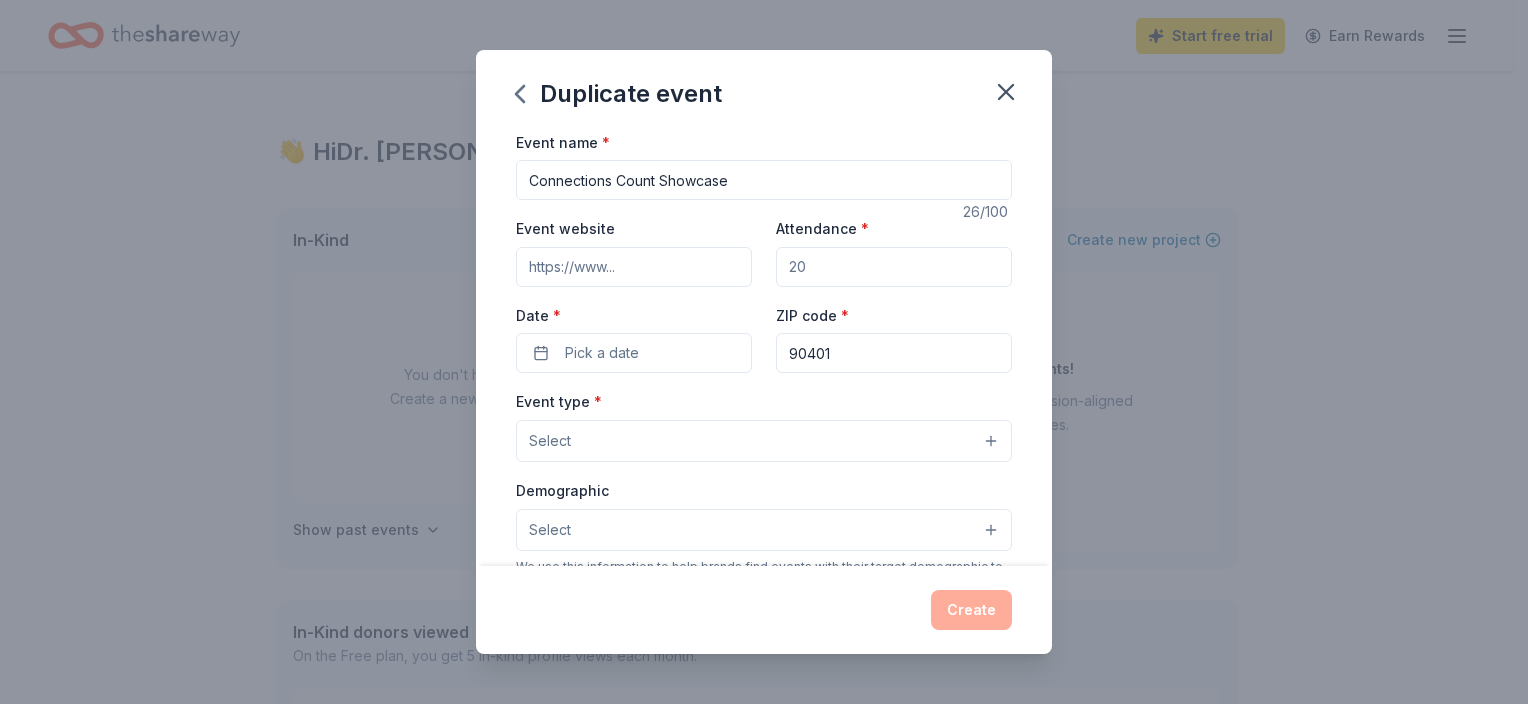 click on "Event website" at bounding box center (634, 267) 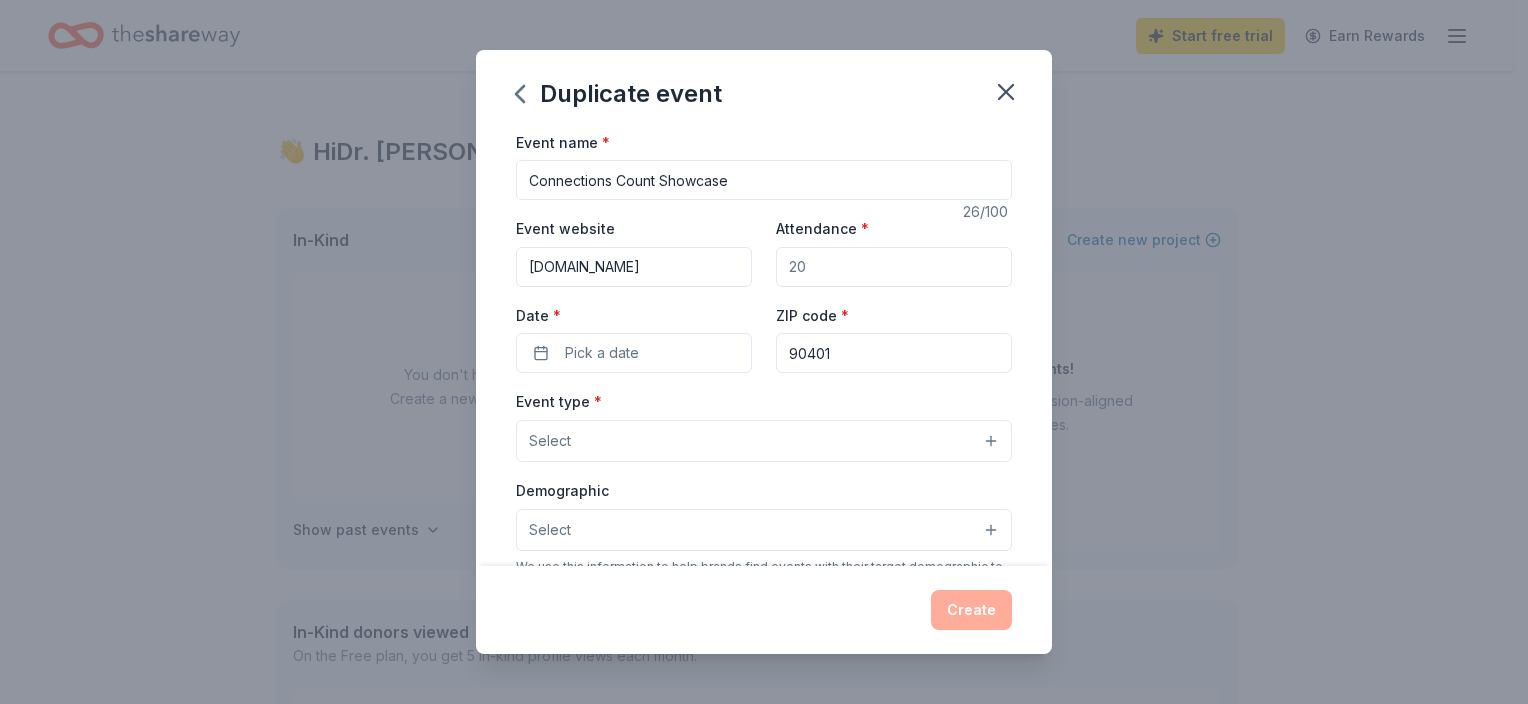 type on "[DOMAIN_NAME]" 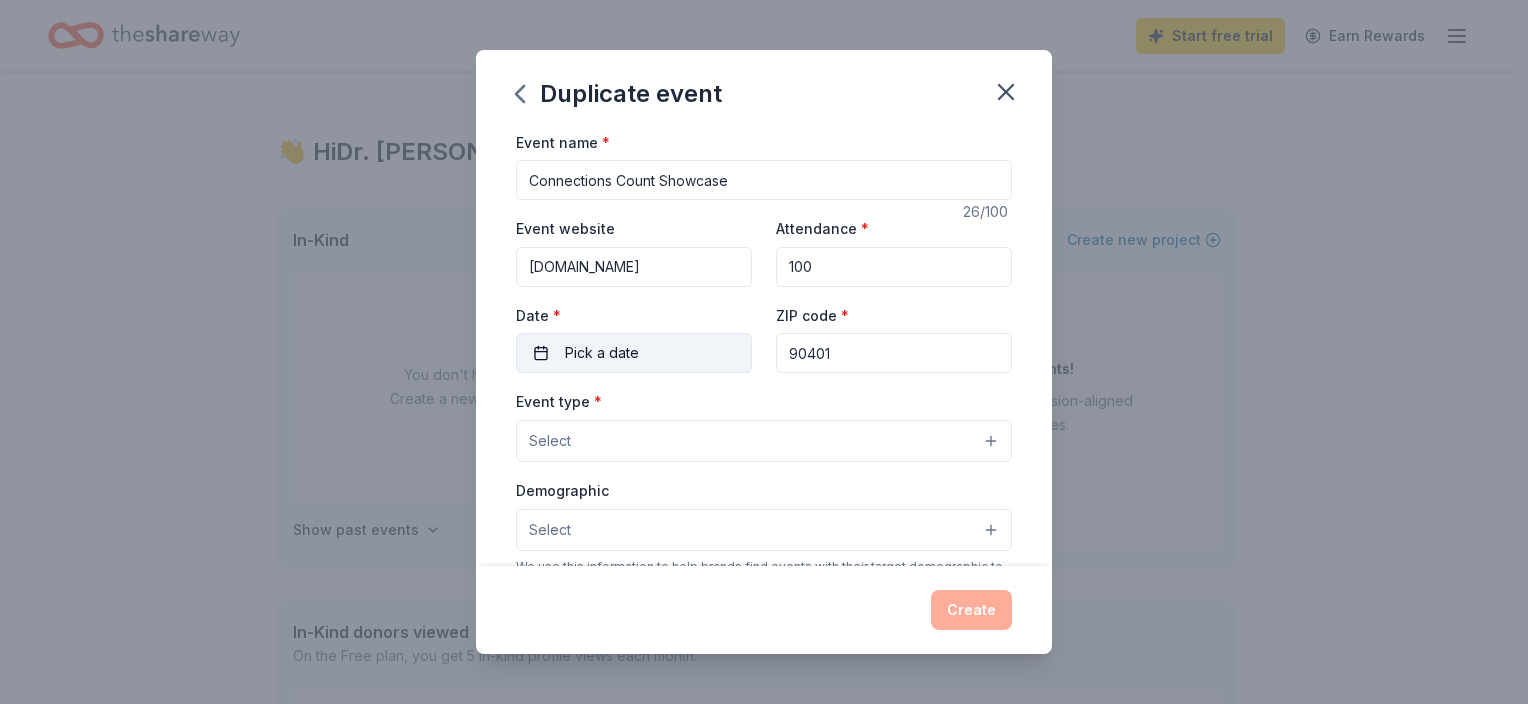 type on "100" 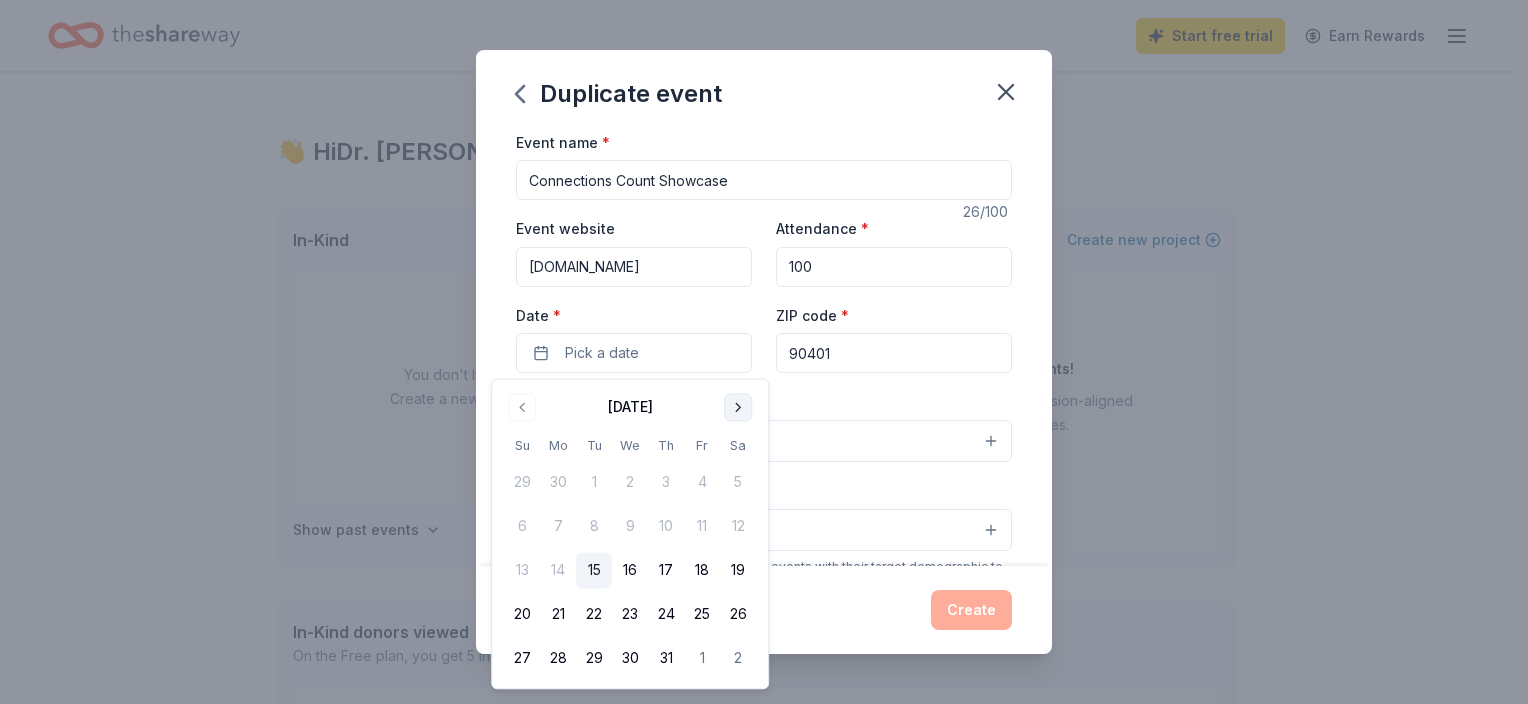 click at bounding box center [738, 407] 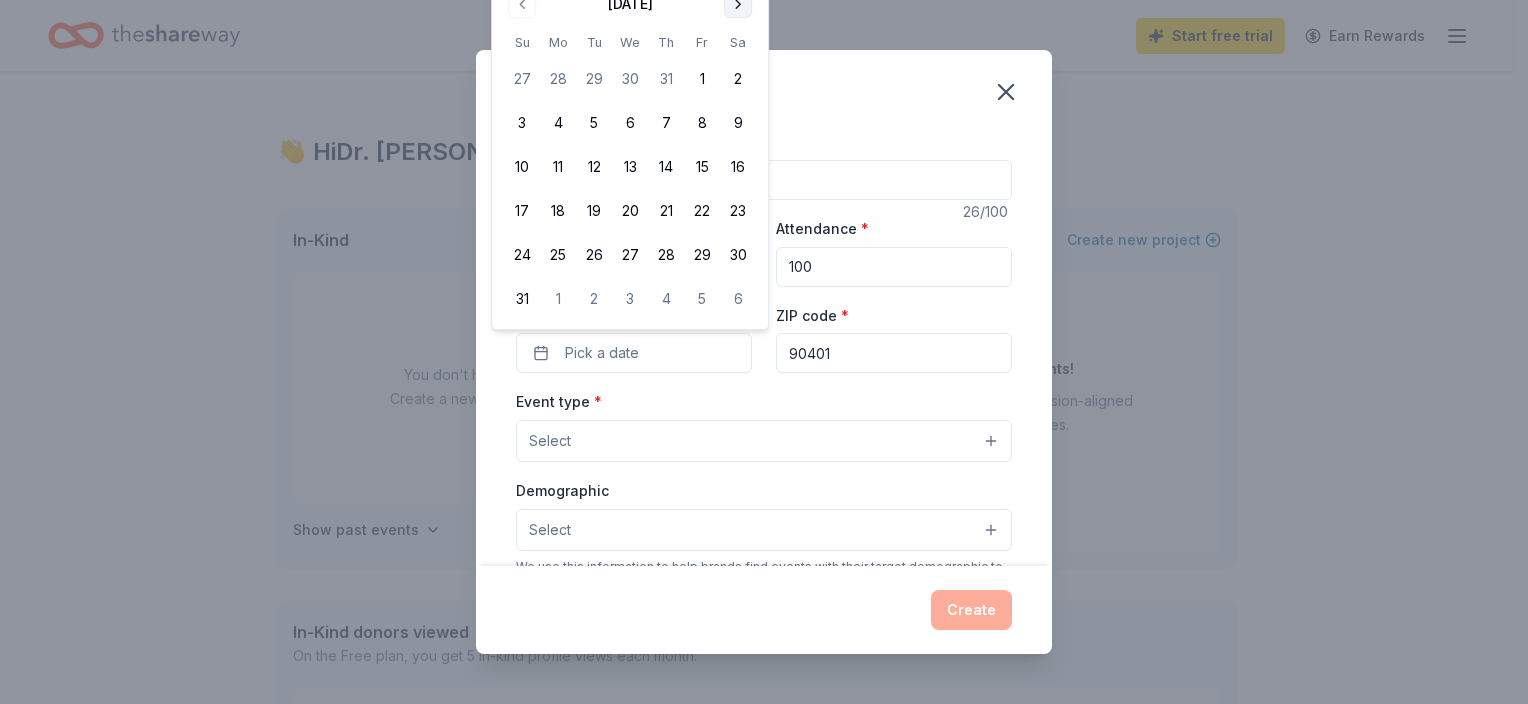 click at bounding box center [738, 4] 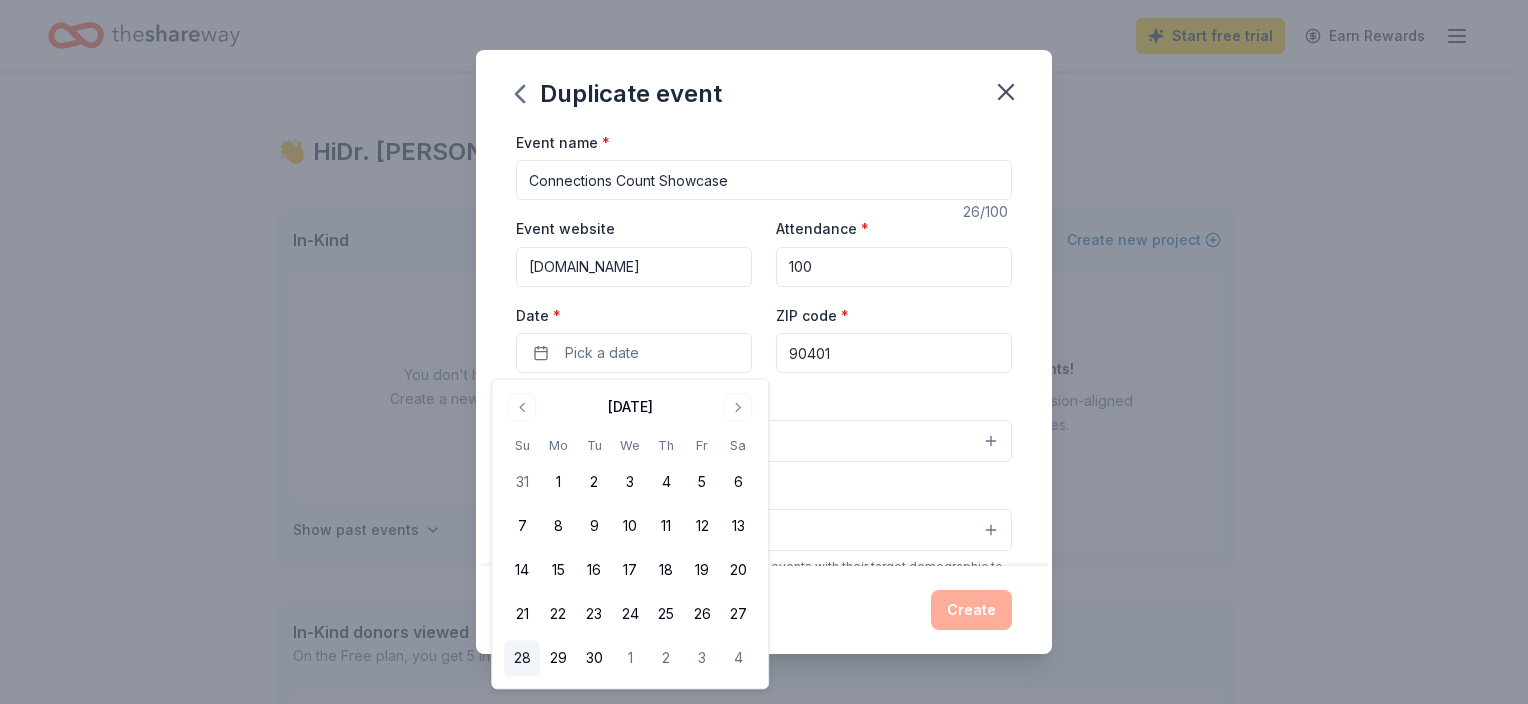 click on "28" at bounding box center (522, 659) 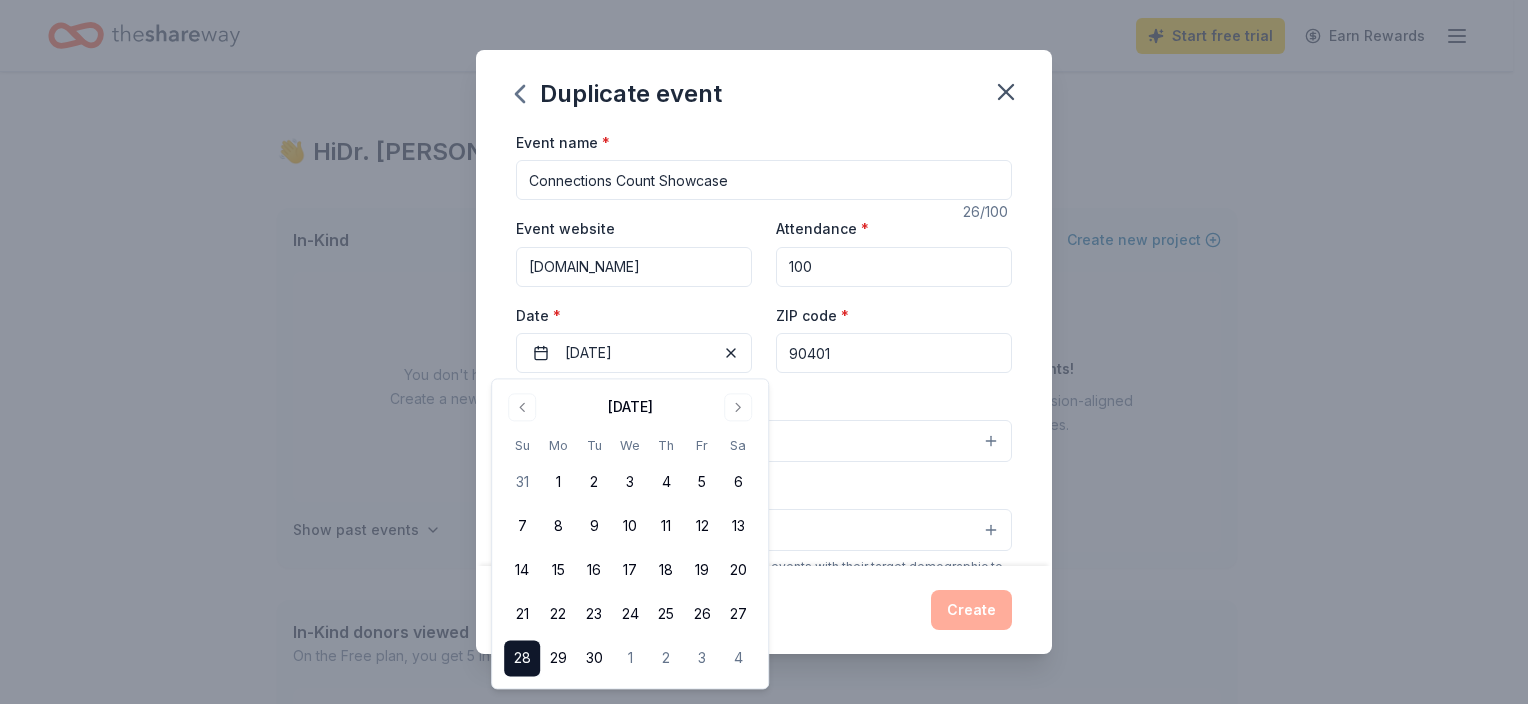 click on "90401" at bounding box center [894, 353] 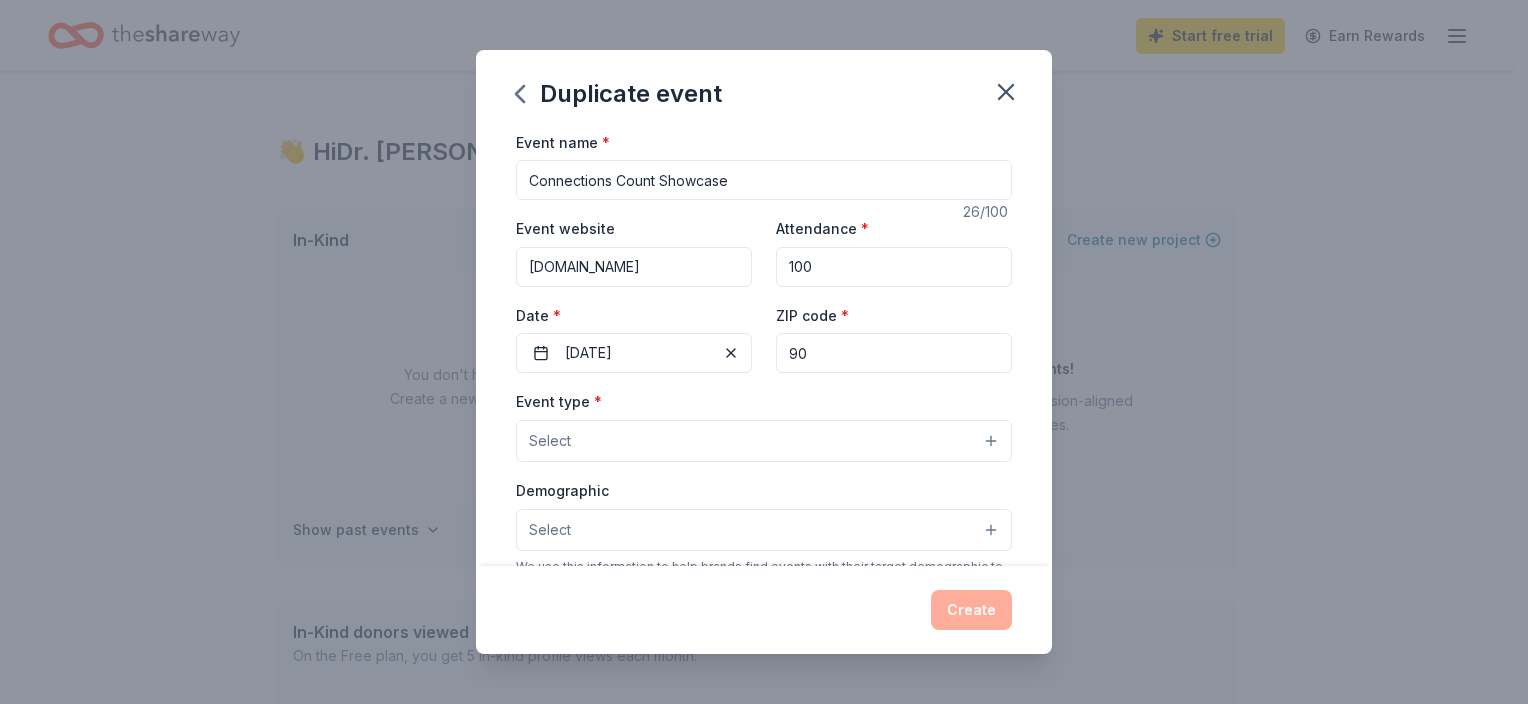 type on "9" 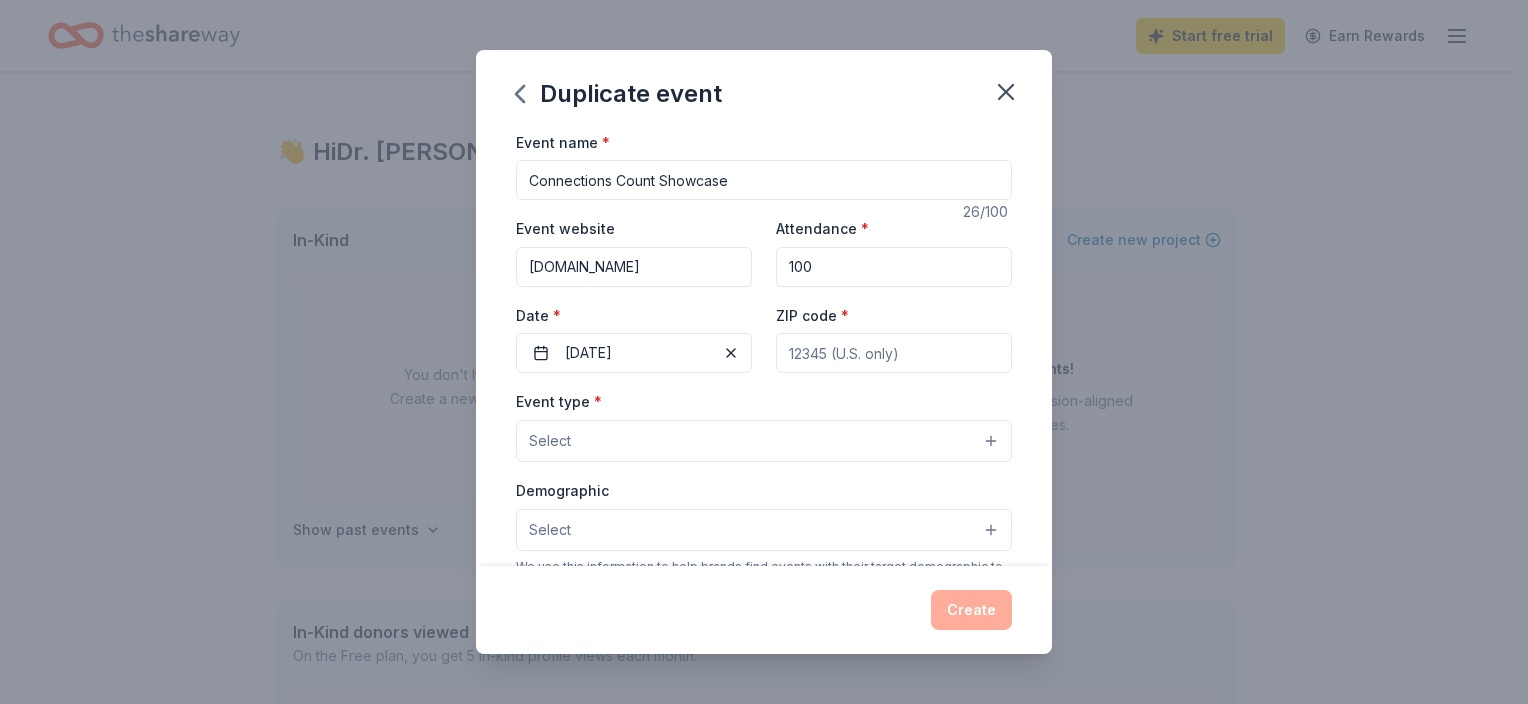 type 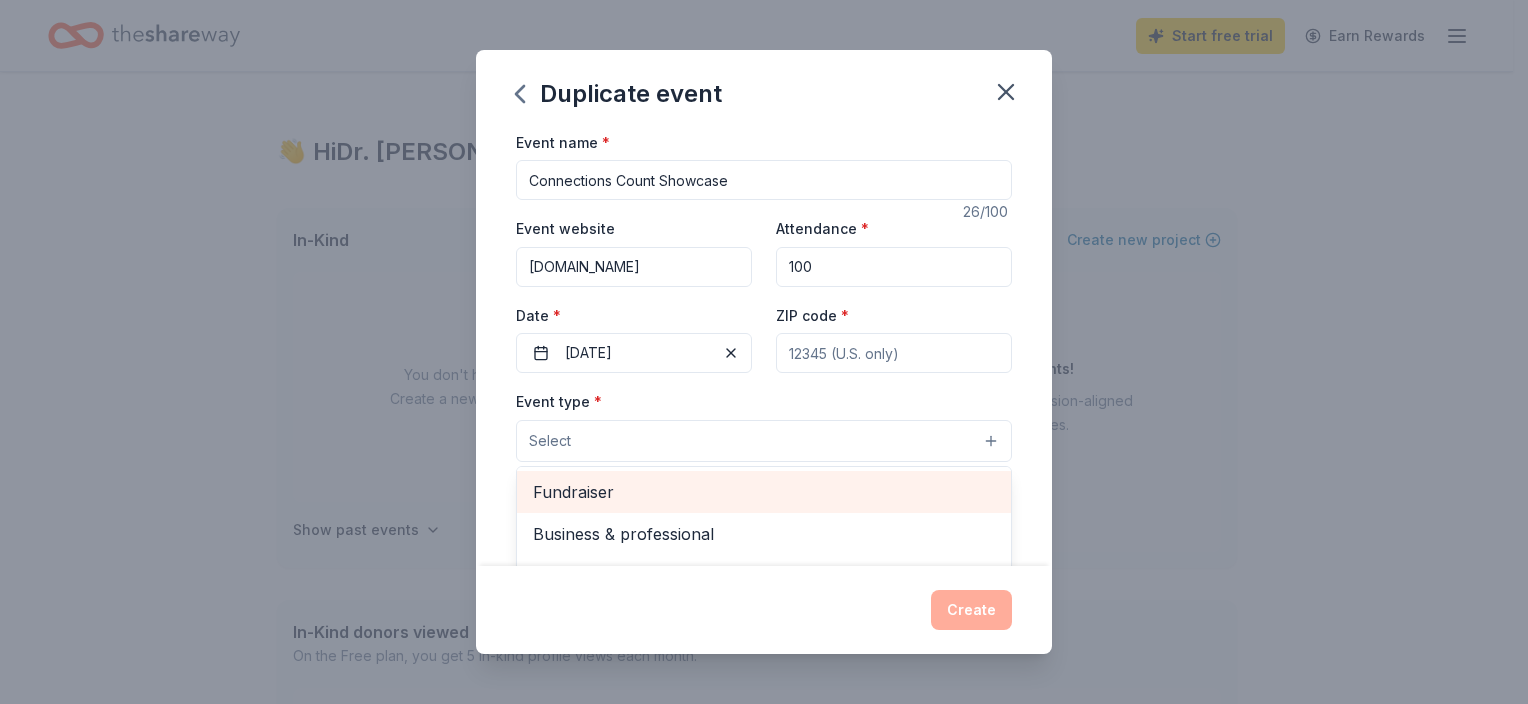 click on "Fundraiser" at bounding box center (764, 492) 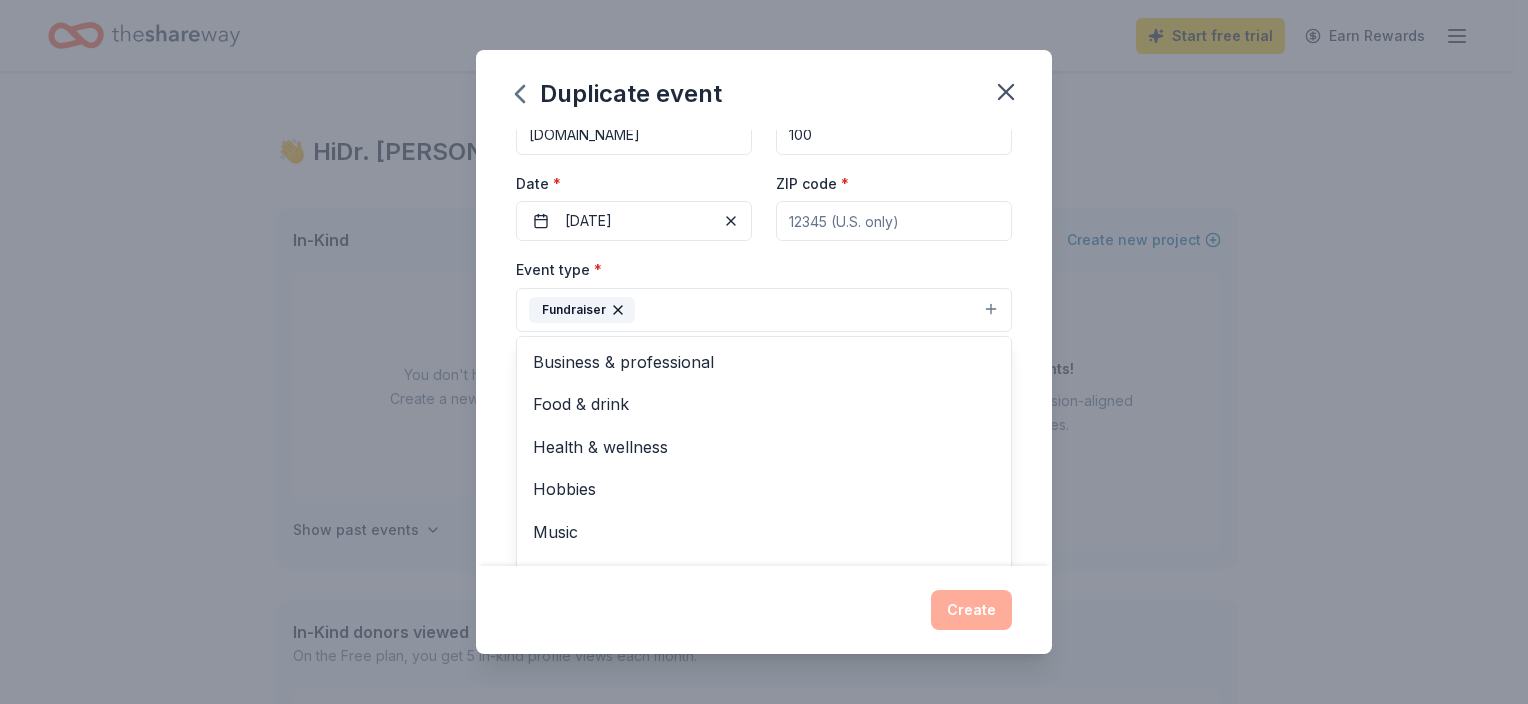 scroll, scrollTop: 138, scrollLeft: 0, axis: vertical 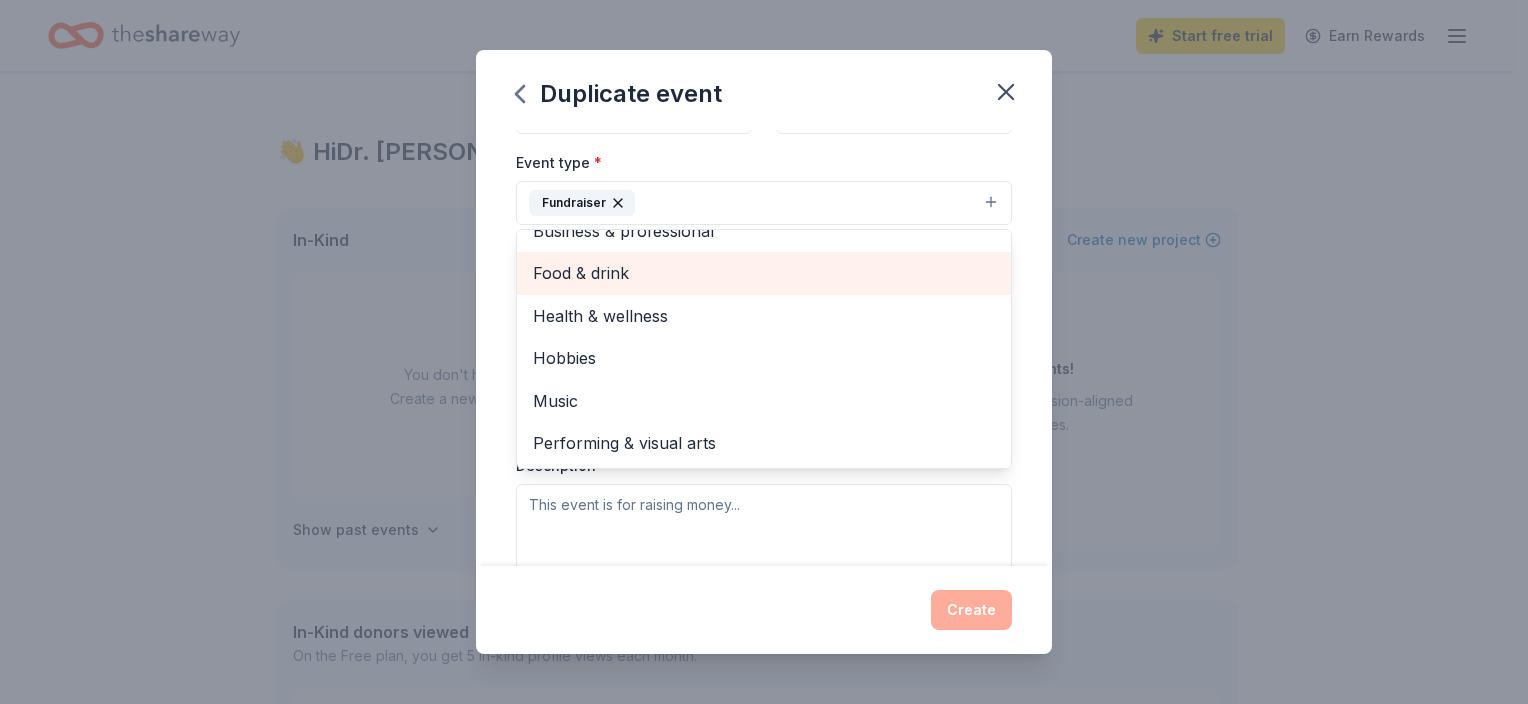 click on "Food & drink" at bounding box center (764, 273) 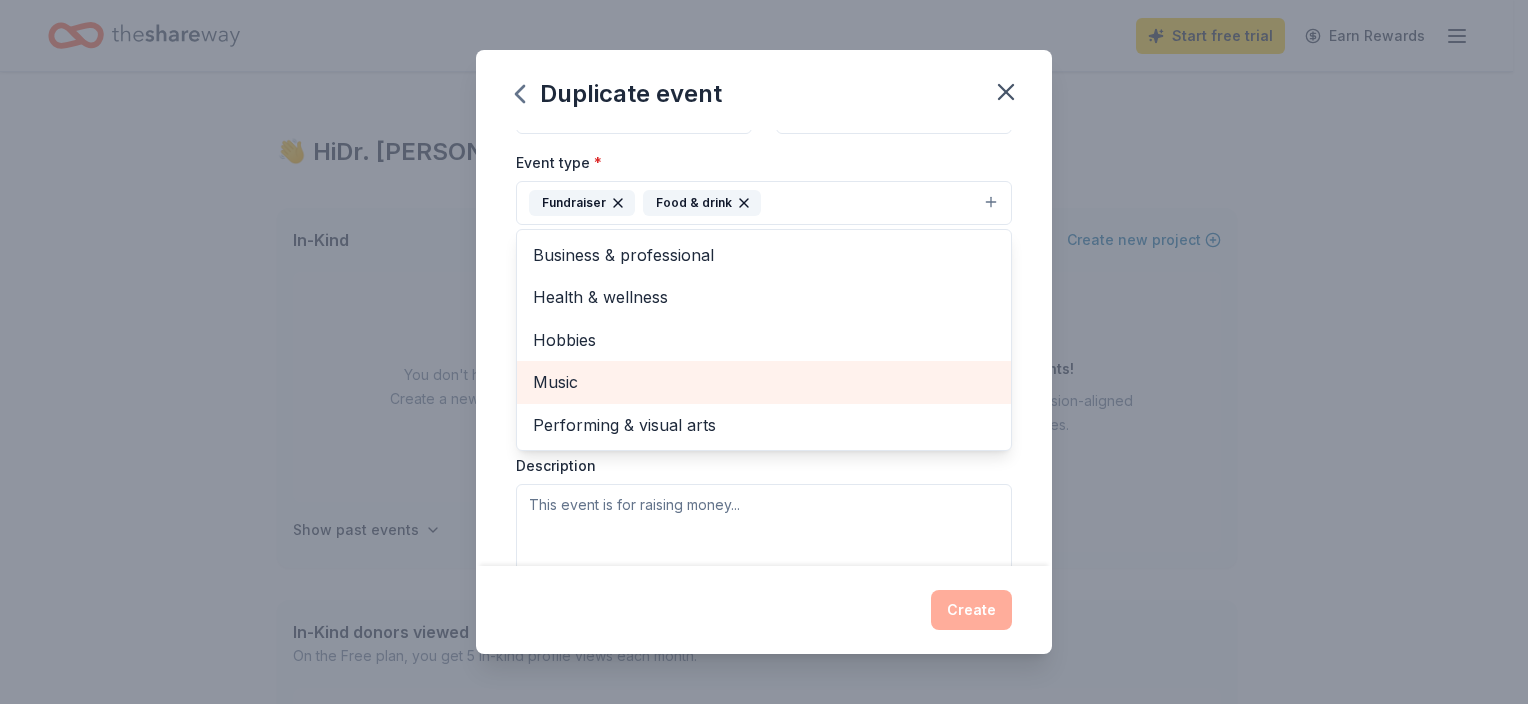 click on "Music" at bounding box center [764, 382] 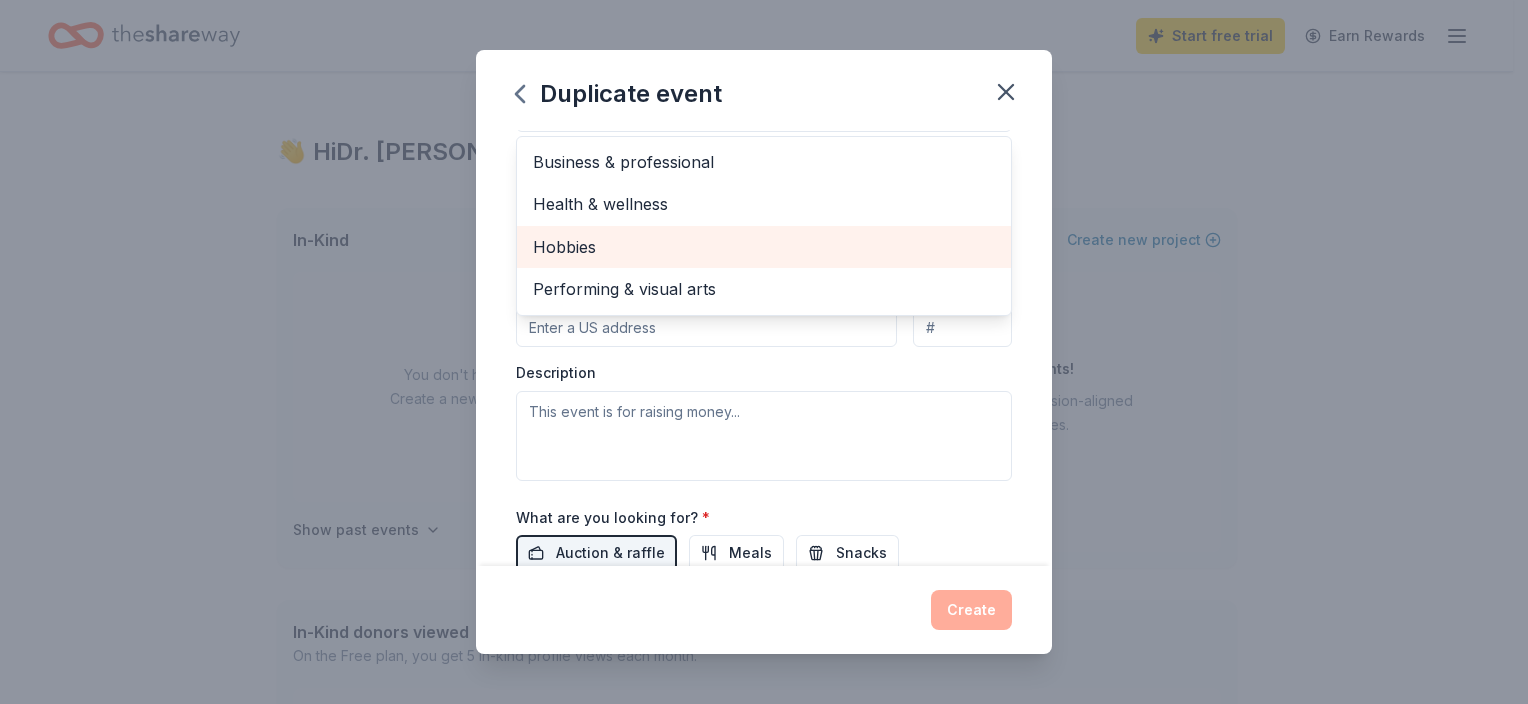 scroll, scrollTop: 335, scrollLeft: 0, axis: vertical 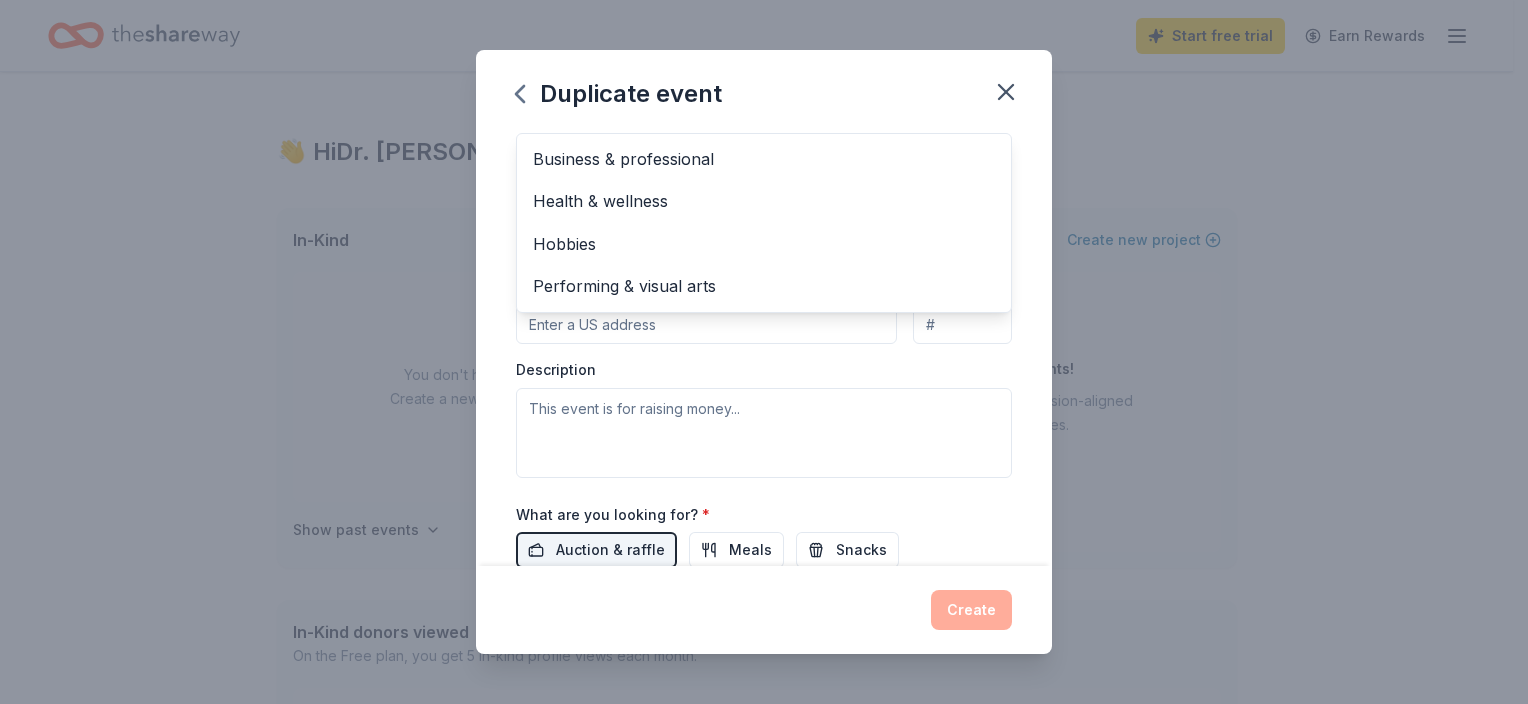 click on "Event type * Fundraiser Food & drink Music Business & professional Health & wellness Hobbies Performing & visual arts Demographic Select We use this information to help brands find events with their target demographic to sponsor their products. Mailing address Apt/unit Description" at bounding box center (764, 265) 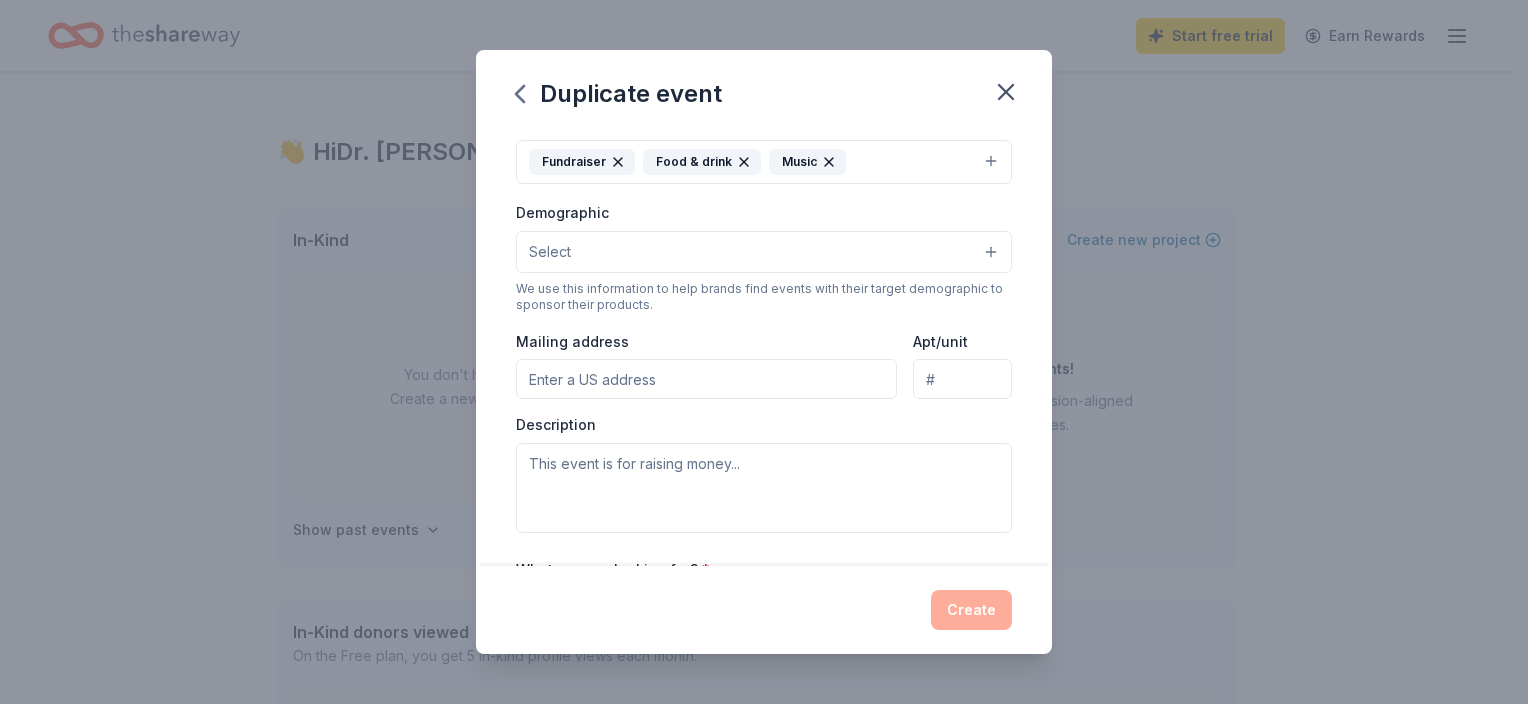 scroll, scrollTop: 0, scrollLeft: 0, axis: both 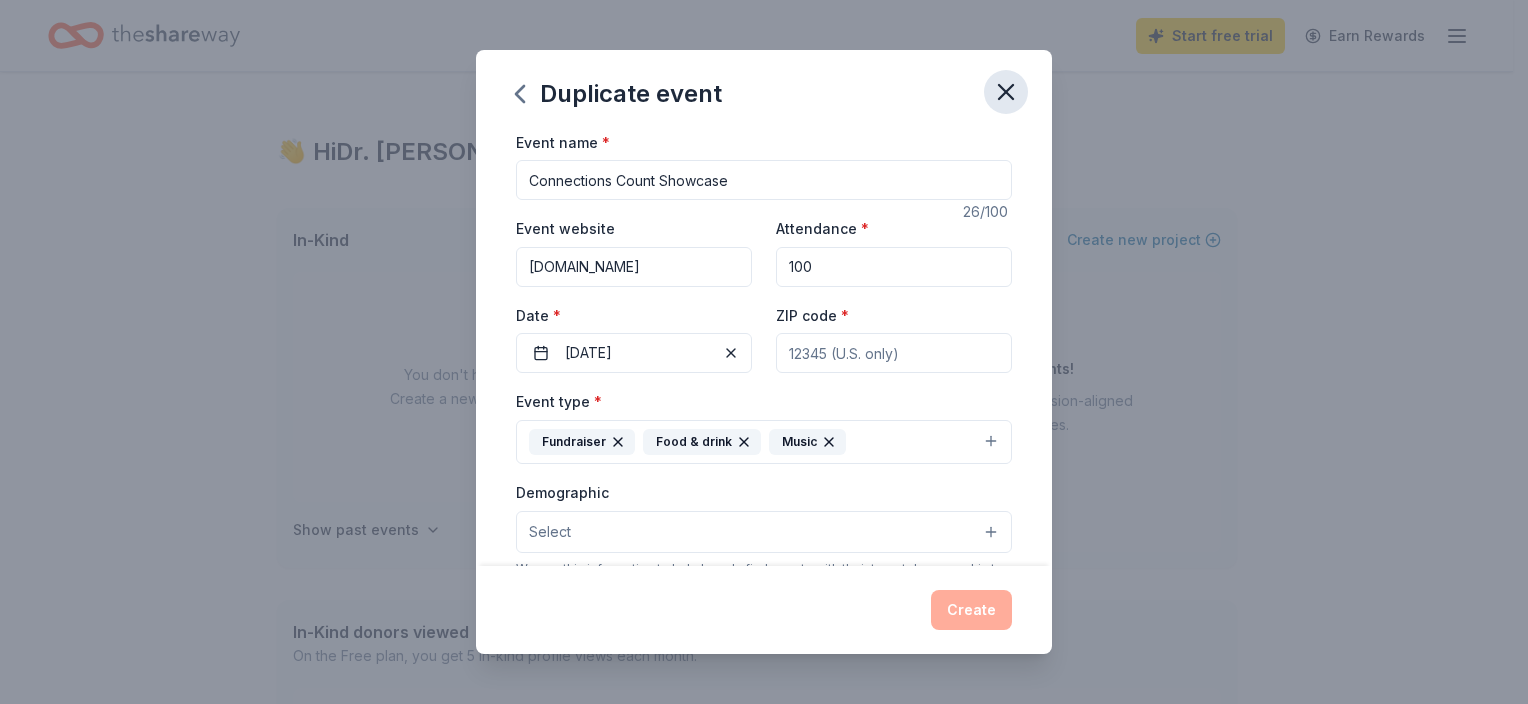 click 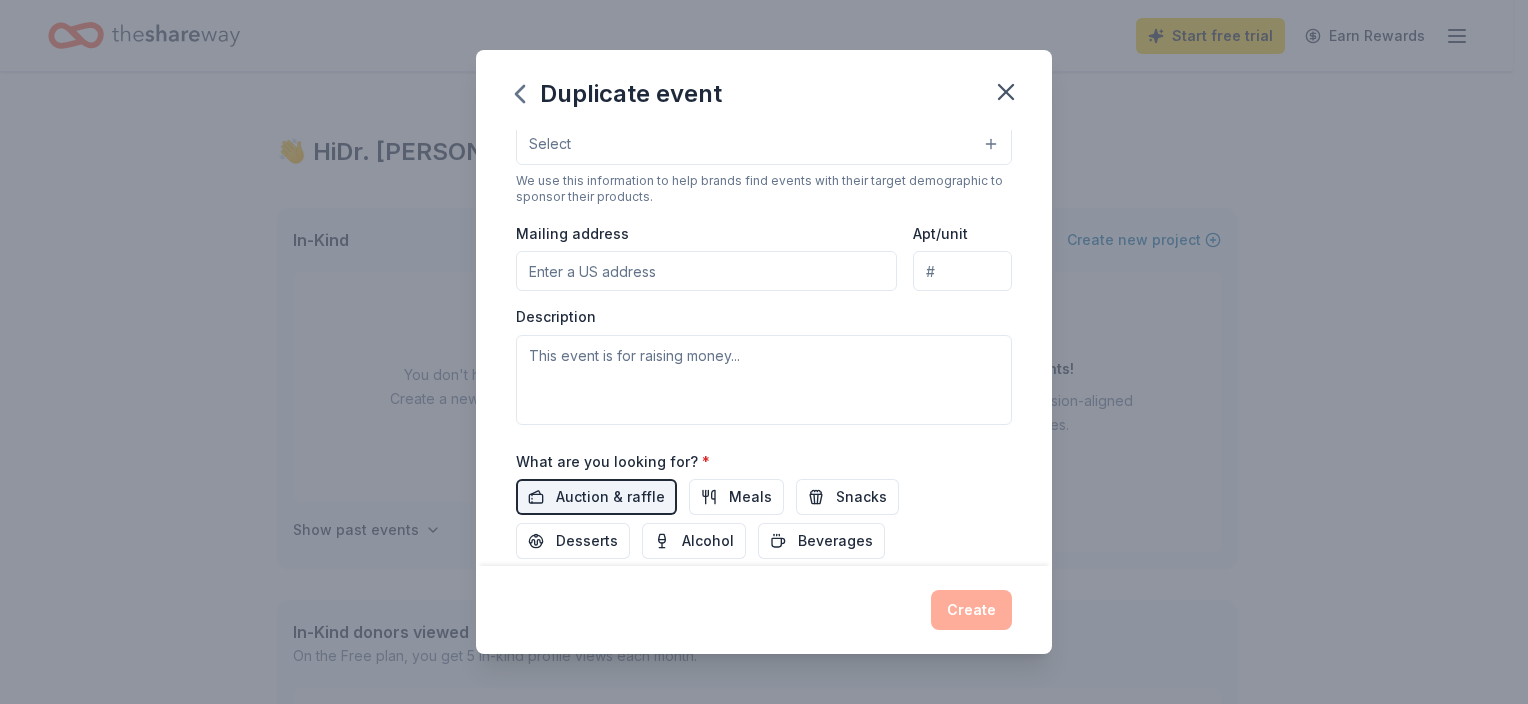 scroll, scrollTop: 388, scrollLeft: 0, axis: vertical 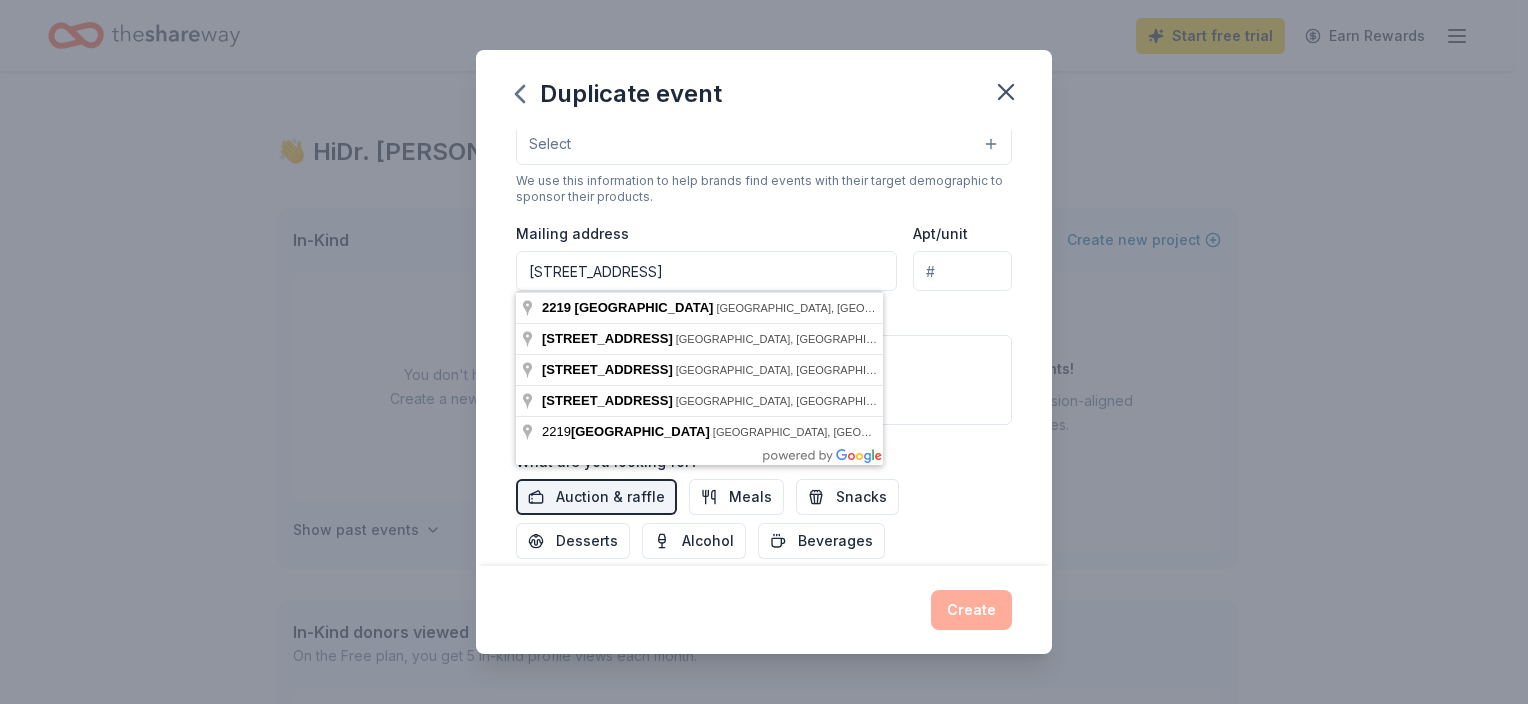 type on "[STREET_ADDRESS]" 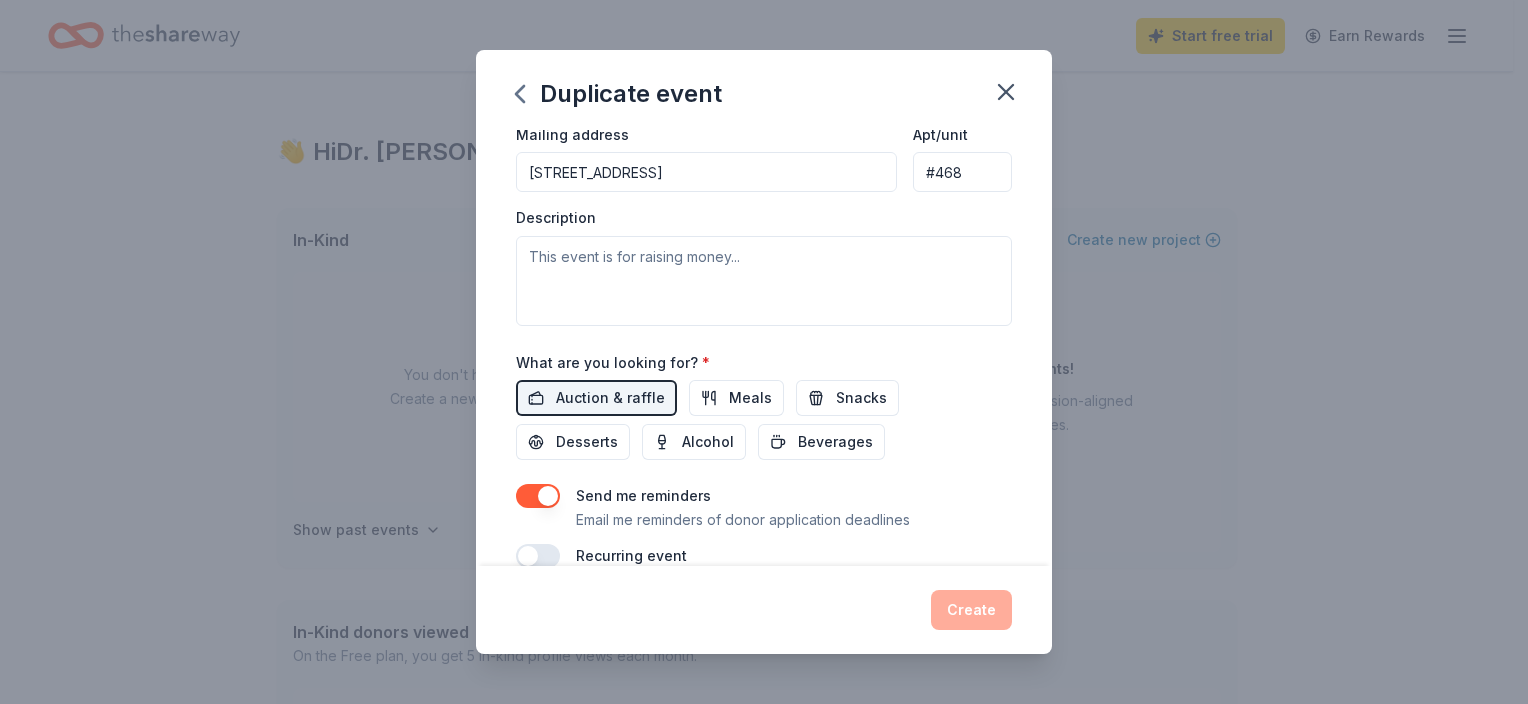 scroll, scrollTop: 488, scrollLeft: 0, axis: vertical 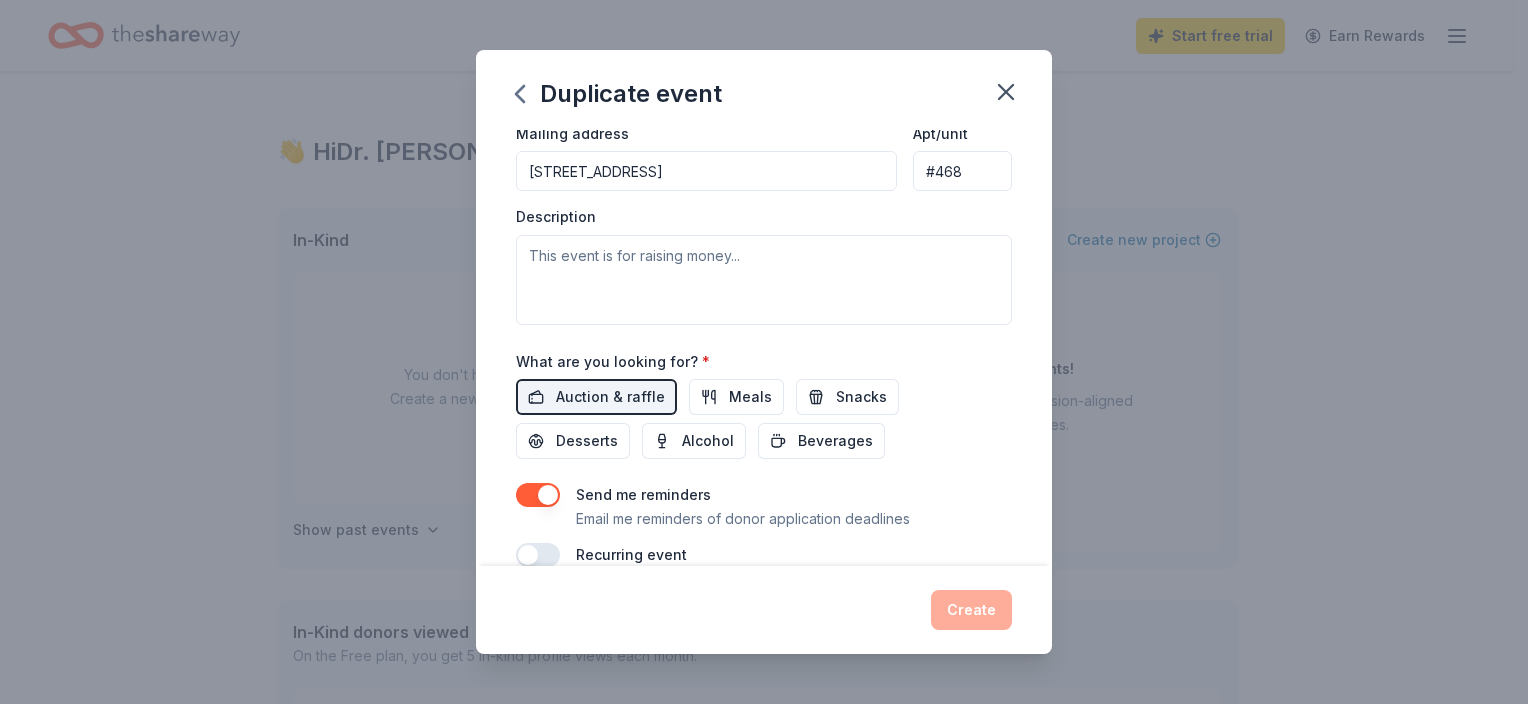 type on "#468" 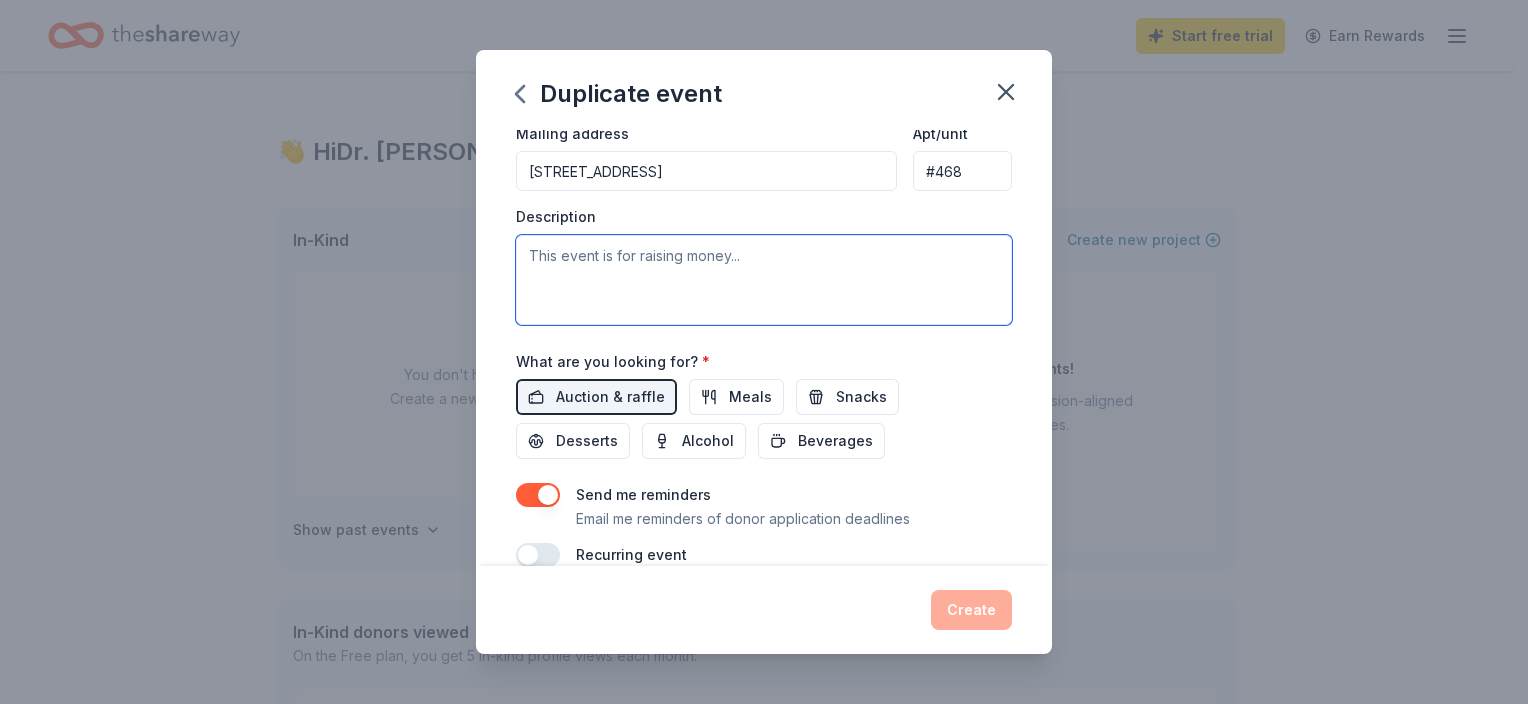 click at bounding box center (764, 280) 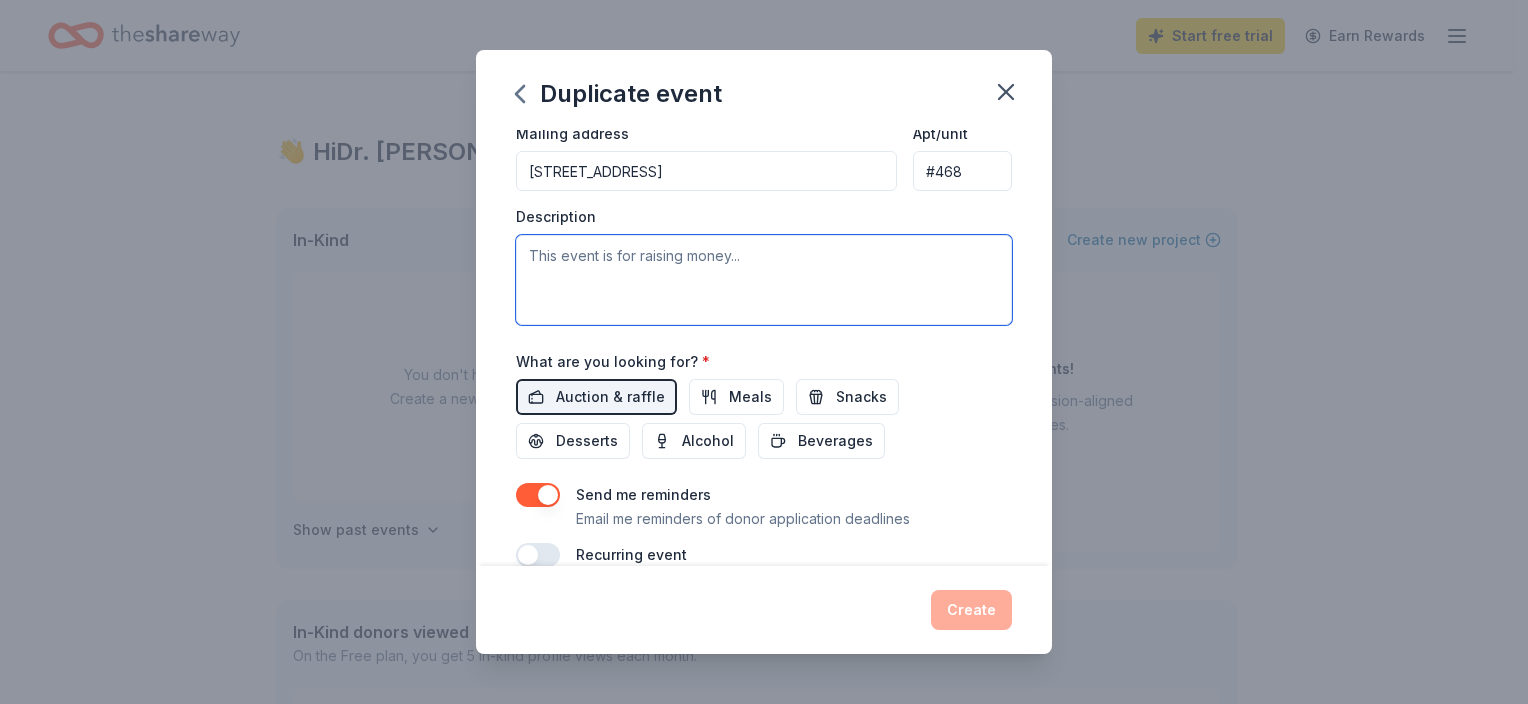 paste on "No one should be hungry or homeless simply because they do not know how to find help.
Join us at Our Community LA's 2024 Connections Count Showcase  and learn how our WIN What I Need mobile app offers Technology, Empowerment, Connections and Hope to those who are unhoused or struggling to avoid homelessness.  Read more about OCLA and the WIN App here.  [PERSON_NAME] understands the power of connections.  The free, & confidential WIN App empowers anyone who who needs essential services to search for and connect with free supportive programs around [GEOGRAPHIC_DATA].
Our programs not only connect those who are homeless to essential services but also work to break the pipeline to homelessness by empowering those who are struggling to find needed support before they fall into homelessness. We regularly outreach and educate unhoused and resource-insecure individuals and families about the WIN App in high need communities across [GEOGRAPHIC_DATA]. We also work with staff on local community college campuses to offer WIN's suppo..." 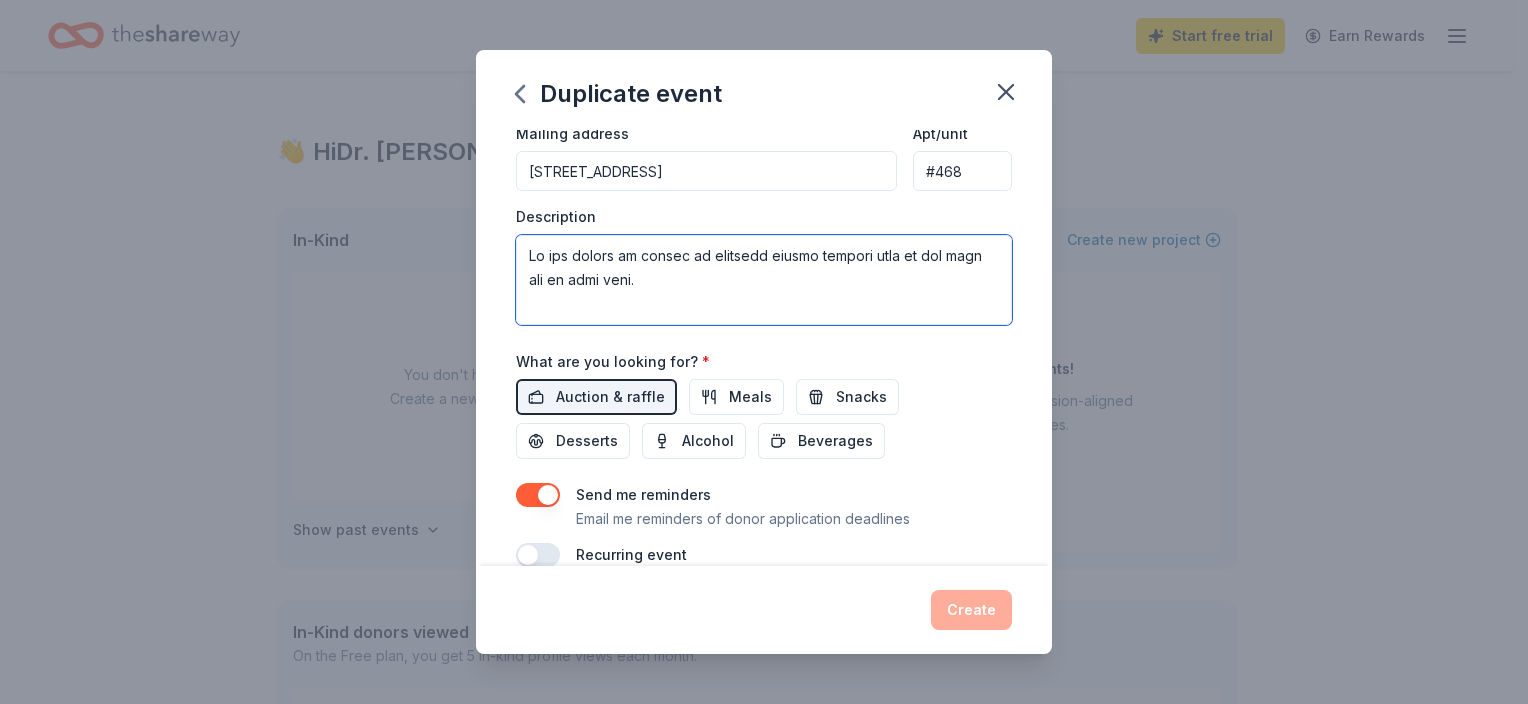 scroll, scrollTop: 708, scrollLeft: 0, axis: vertical 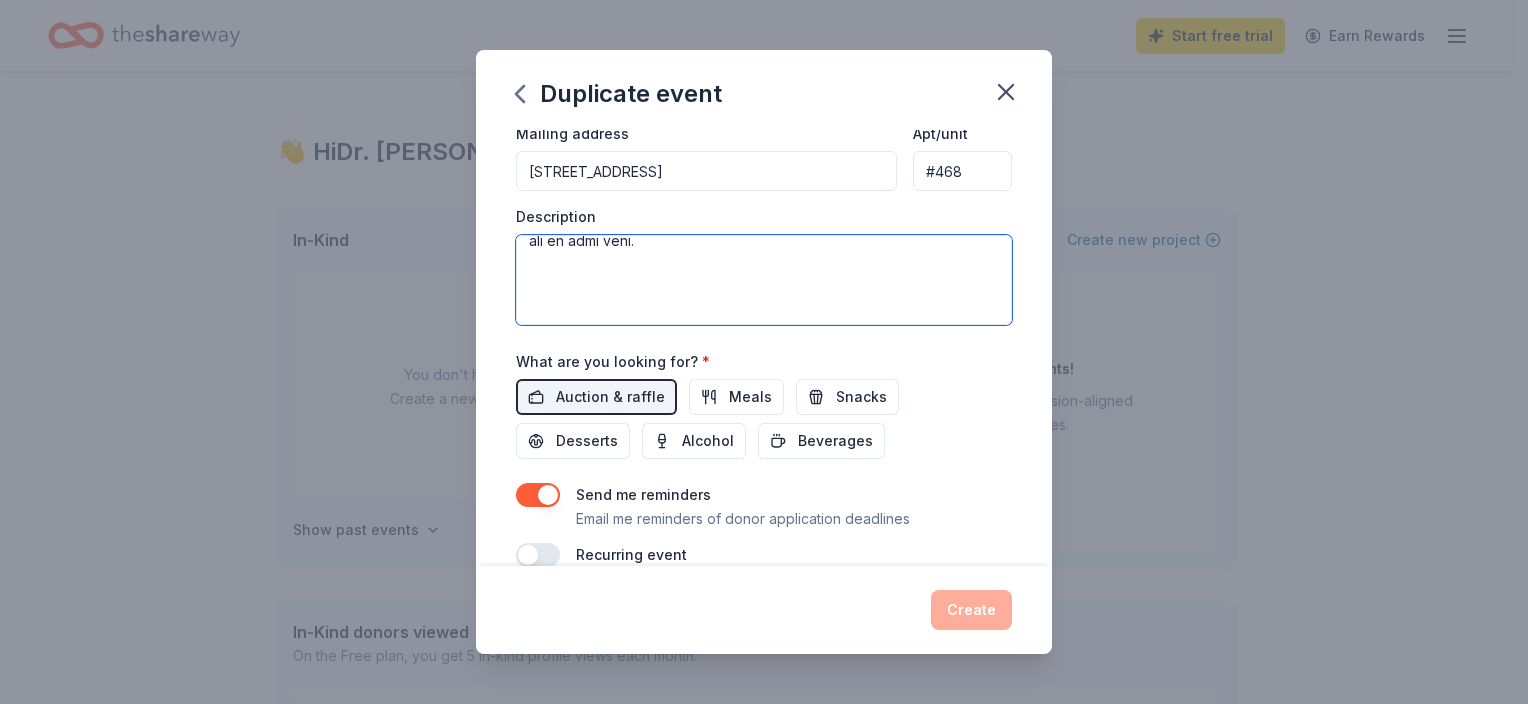 click at bounding box center (764, 280) 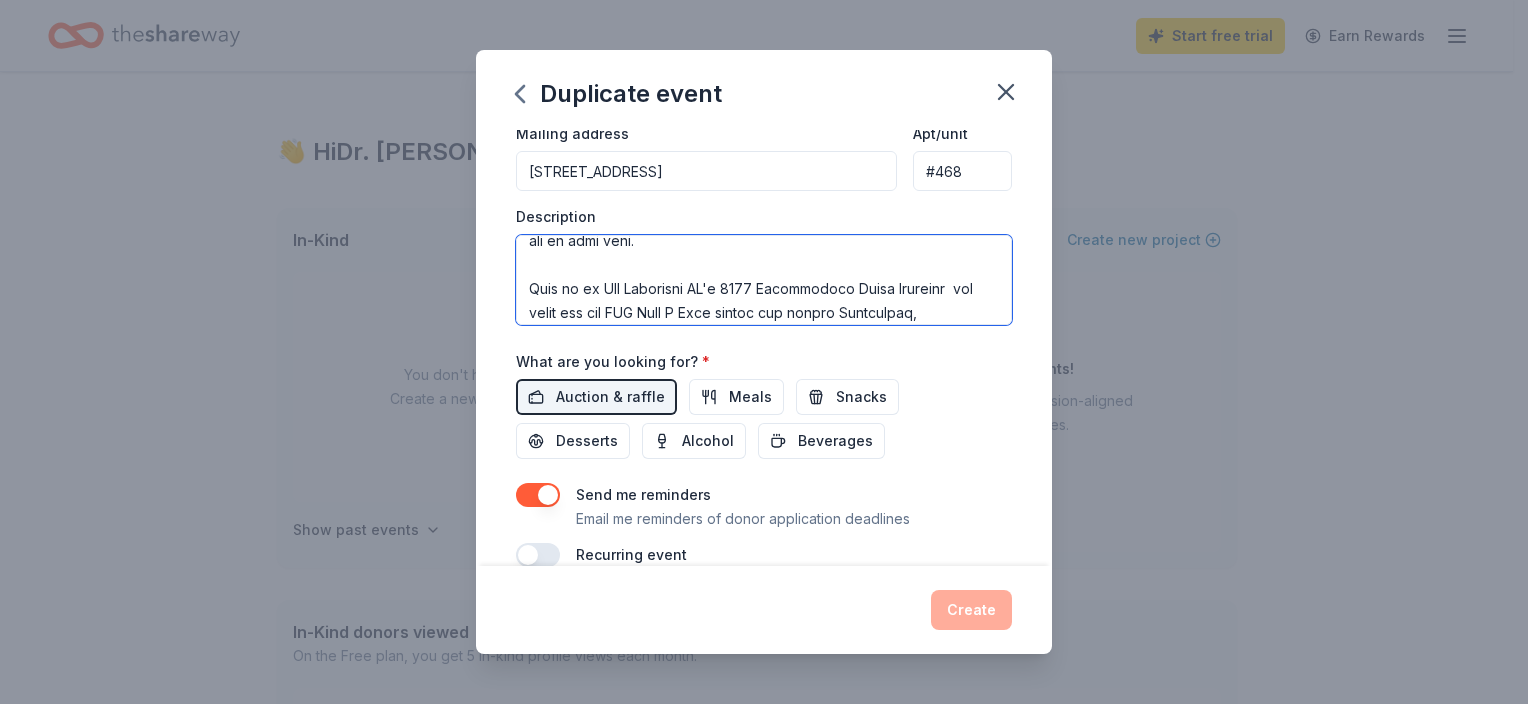 click at bounding box center (764, 280) 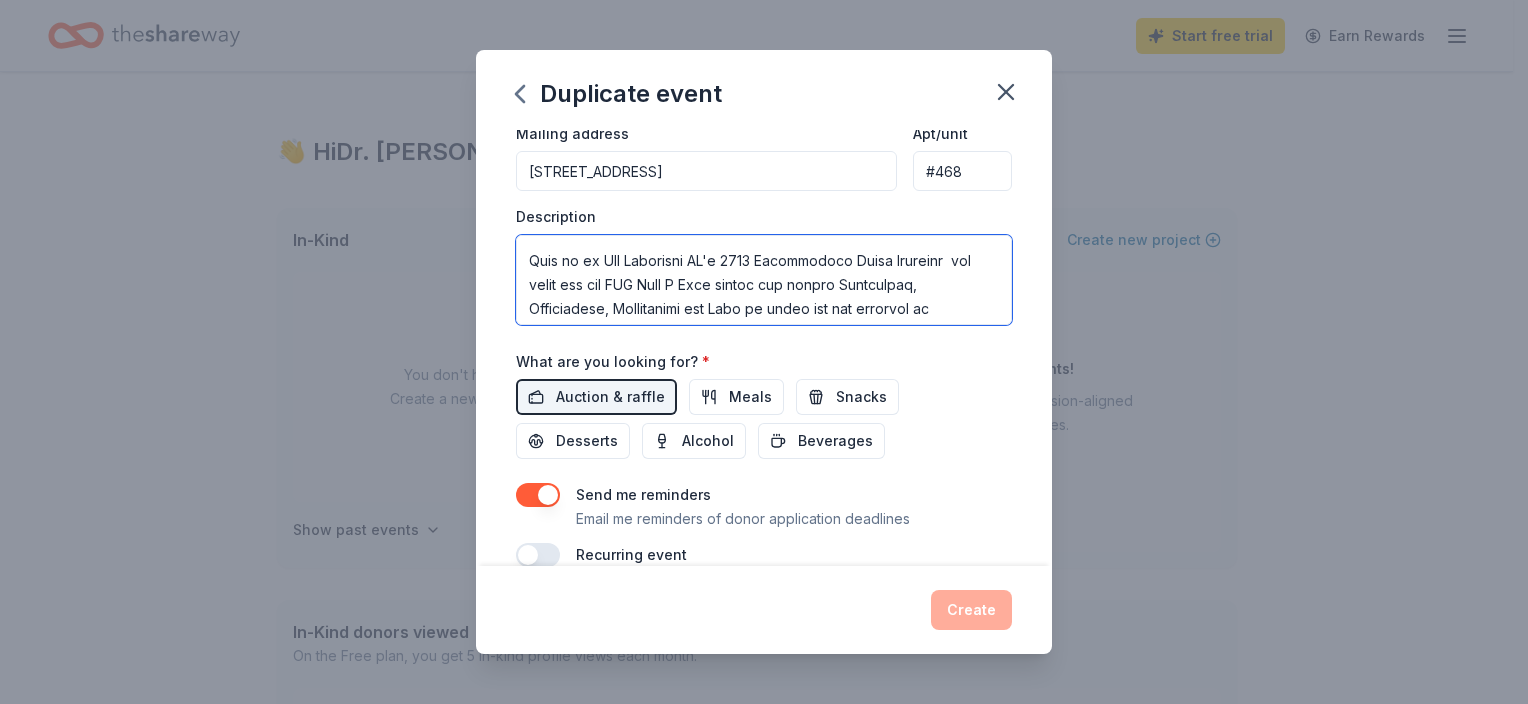 scroll, scrollTop: 68, scrollLeft: 0, axis: vertical 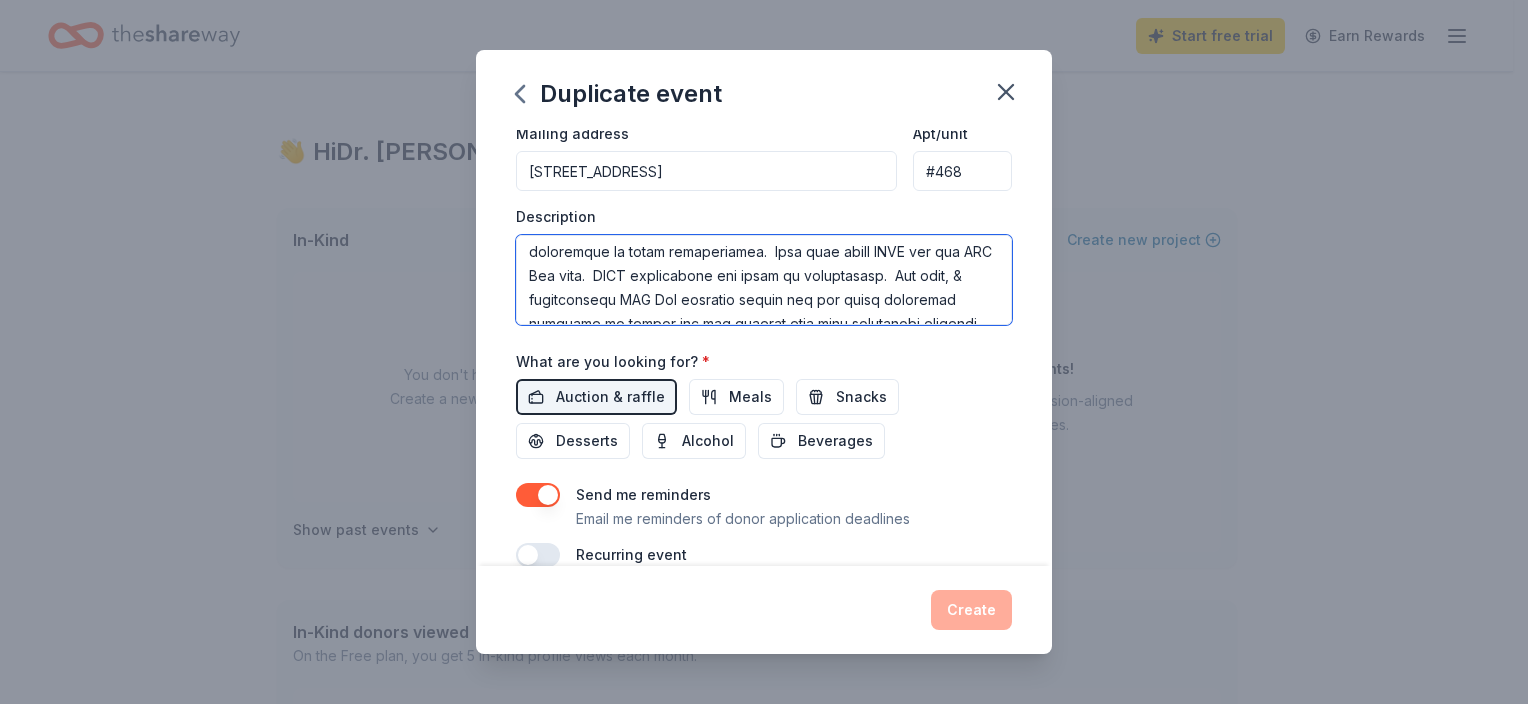 click at bounding box center [764, 280] 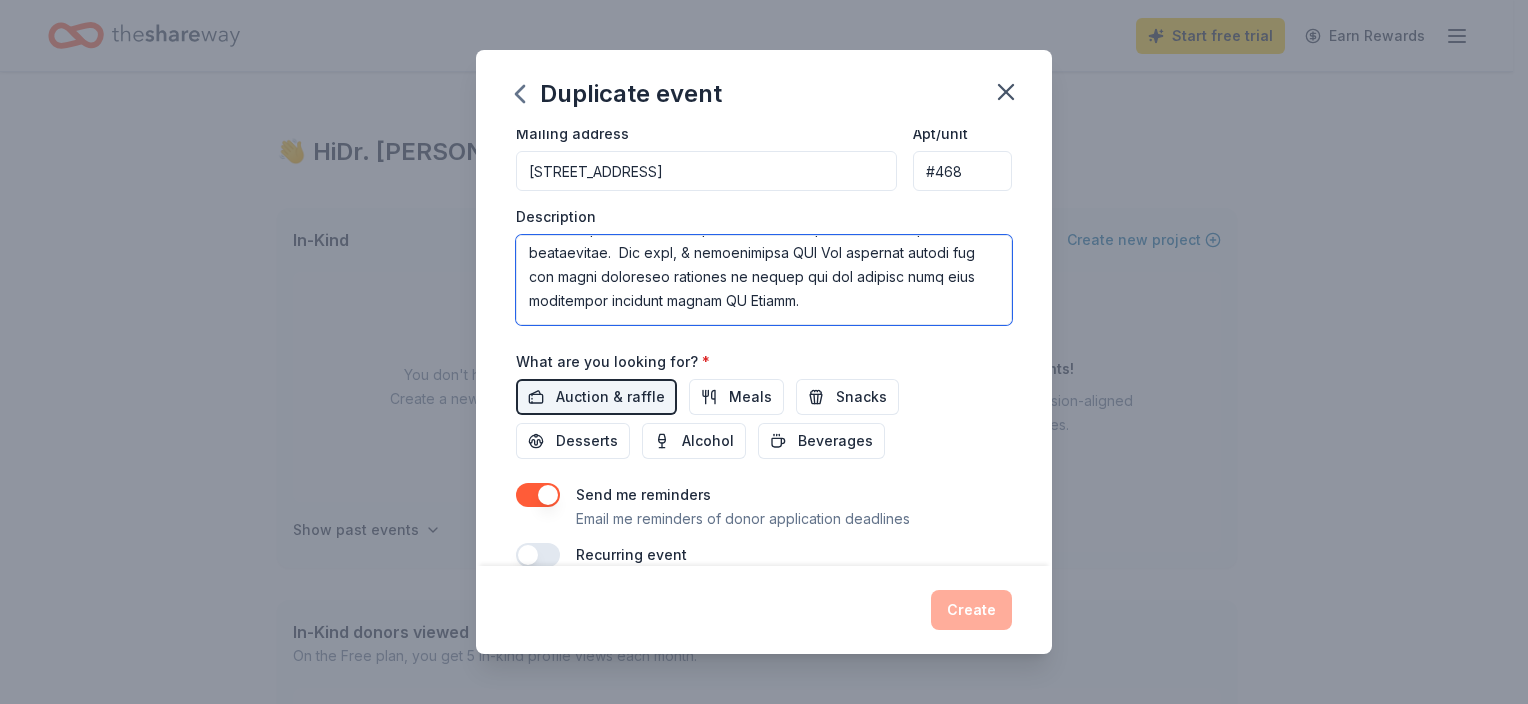 scroll, scrollTop: 176, scrollLeft: 0, axis: vertical 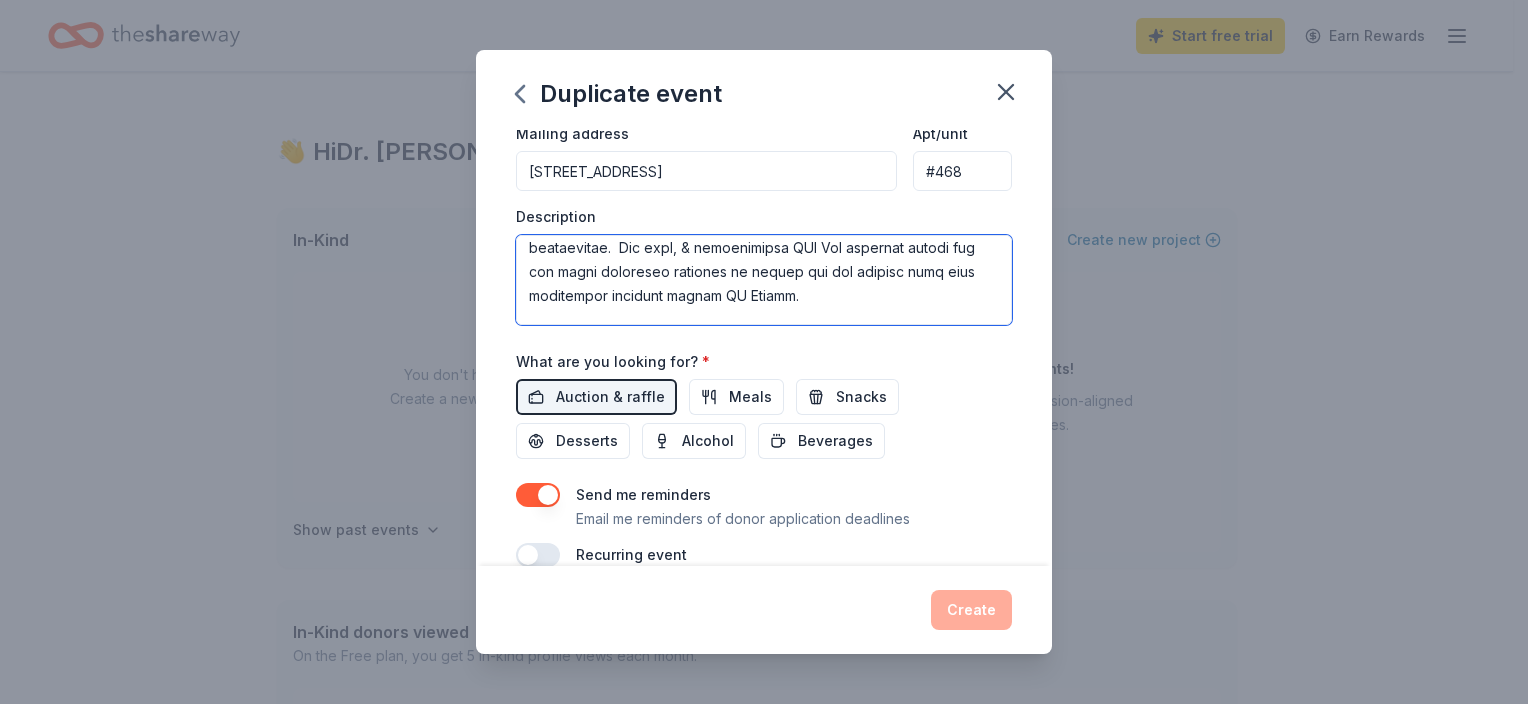 click at bounding box center (764, 280) 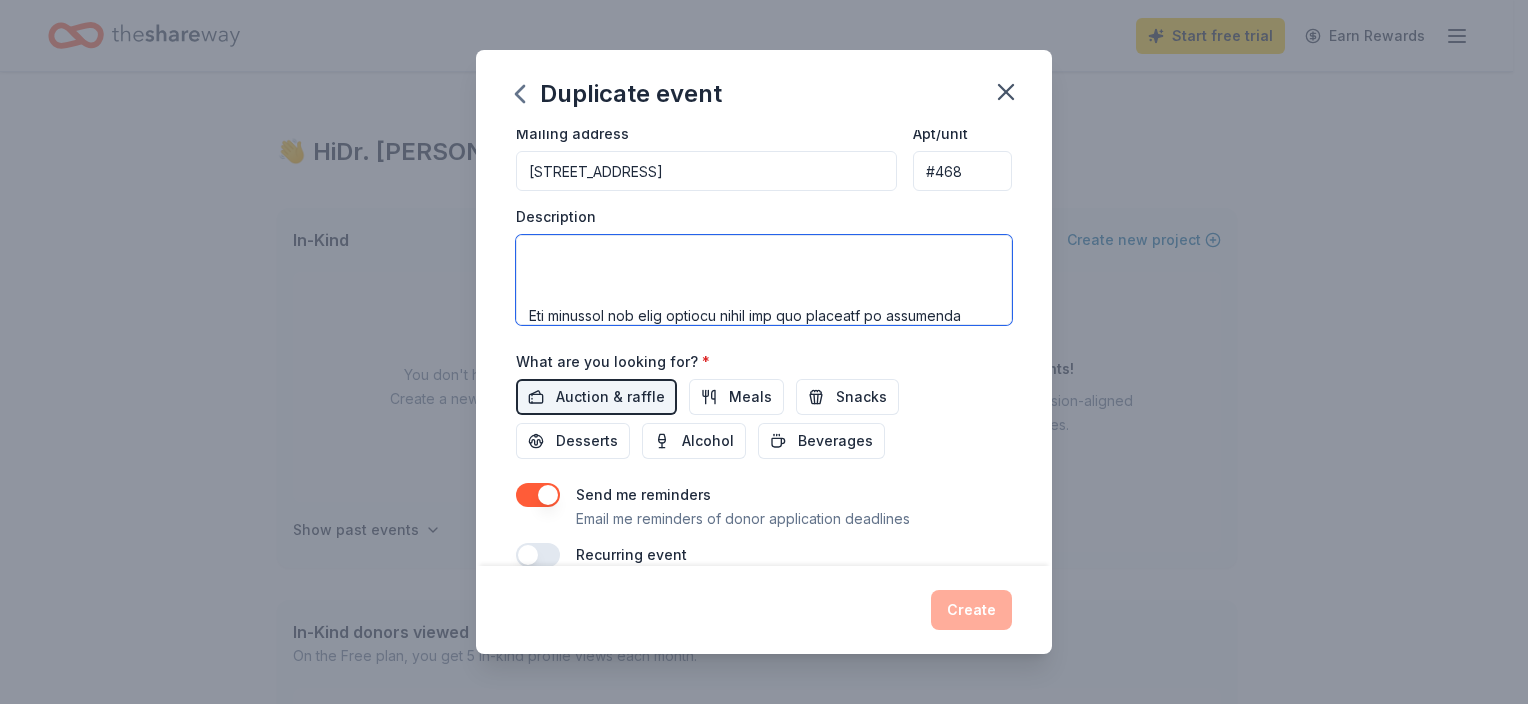 scroll, scrollTop: 252, scrollLeft: 0, axis: vertical 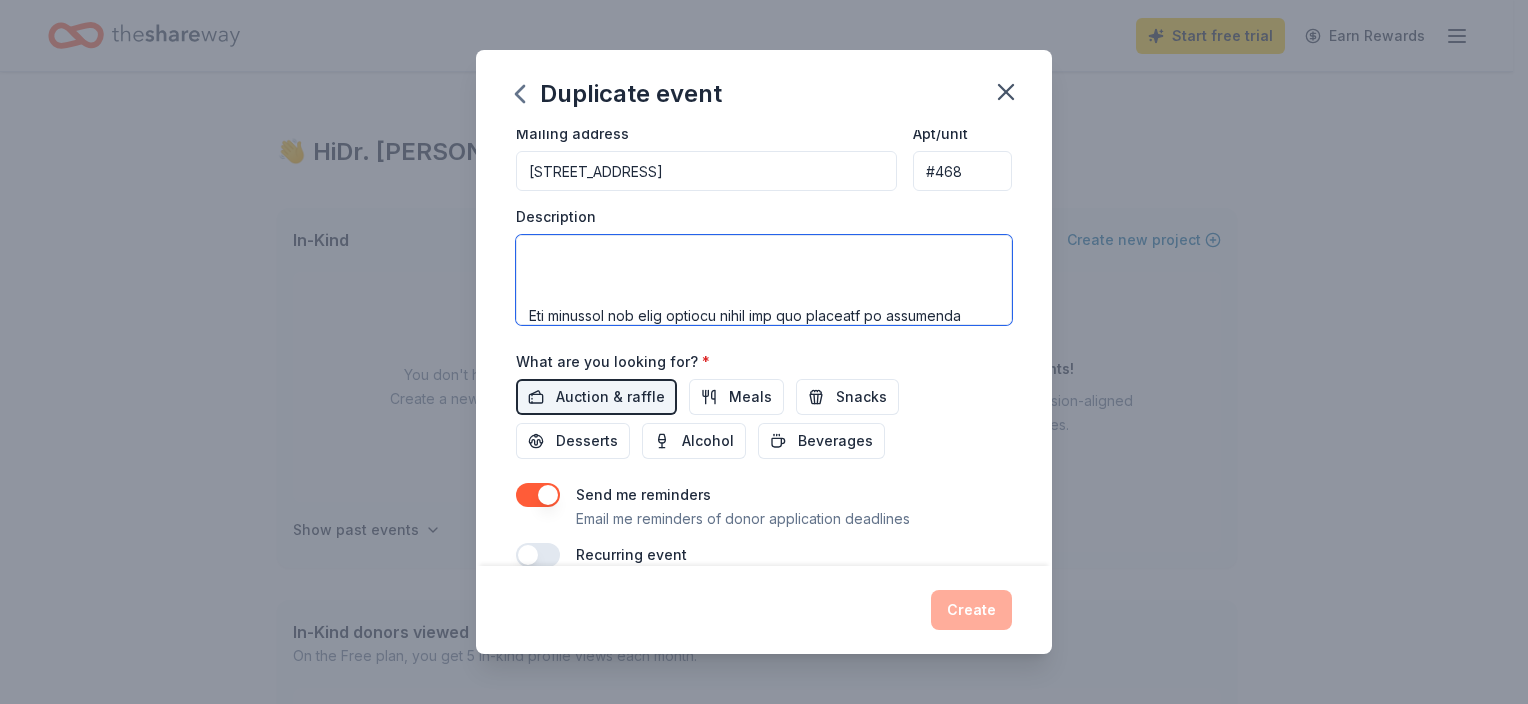 click at bounding box center [764, 280] 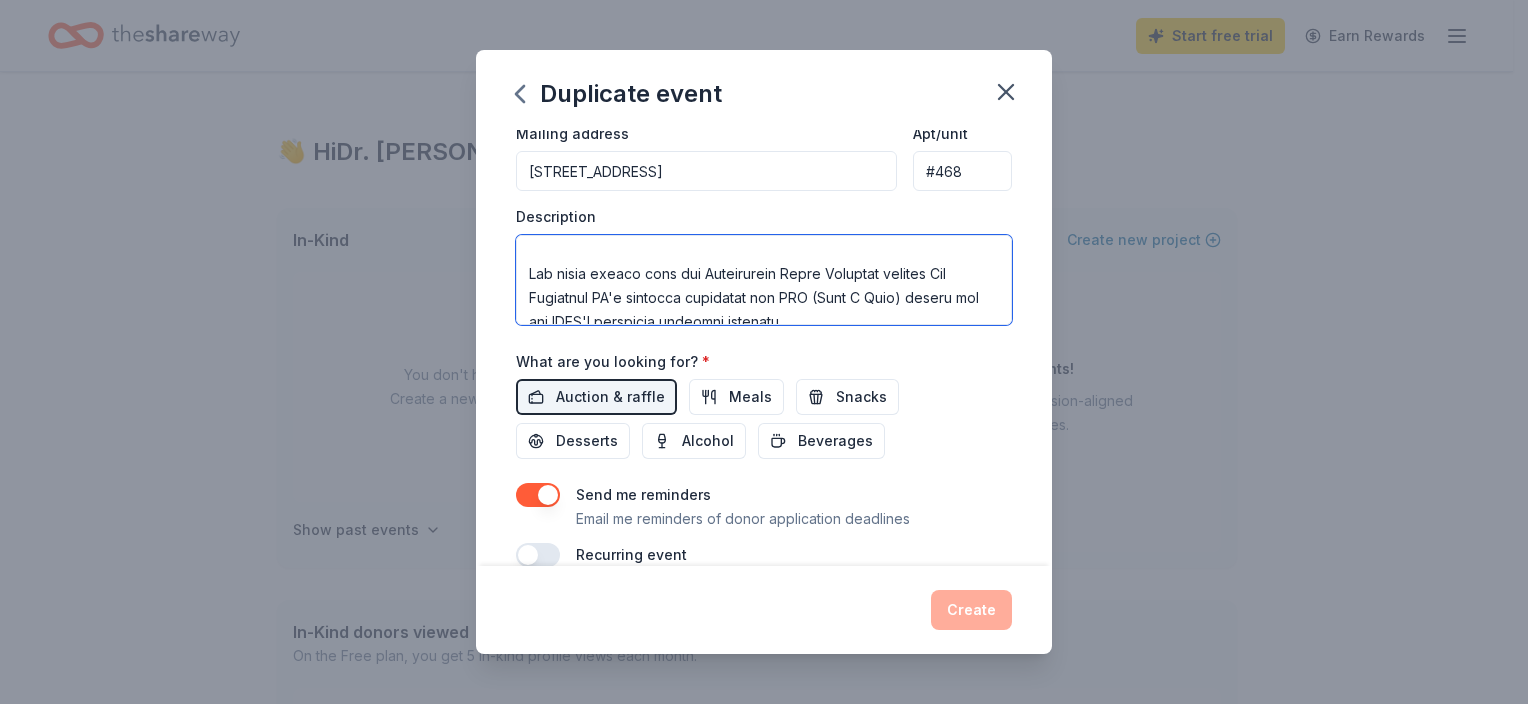 scroll, scrollTop: 502, scrollLeft: 0, axis: vertical 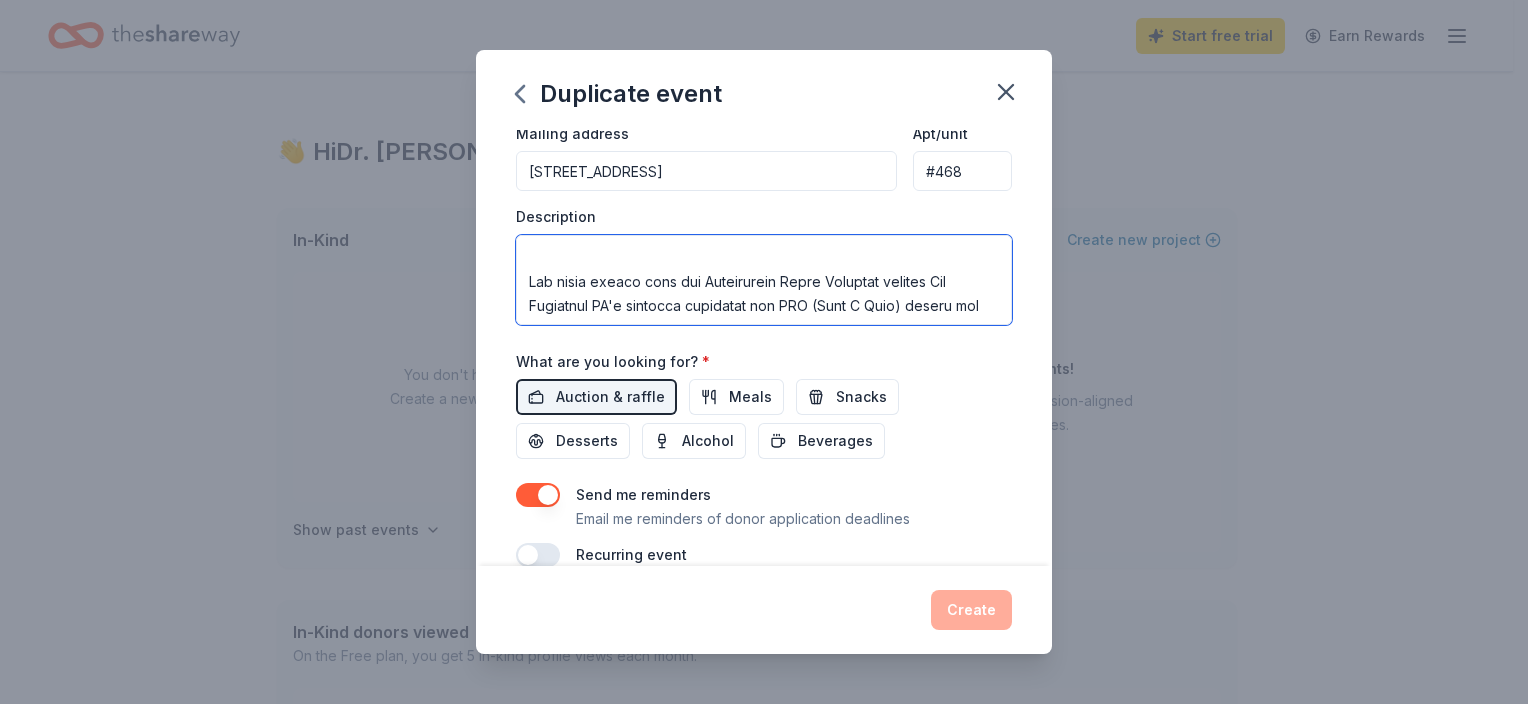 click at bounding box center [764, 280] 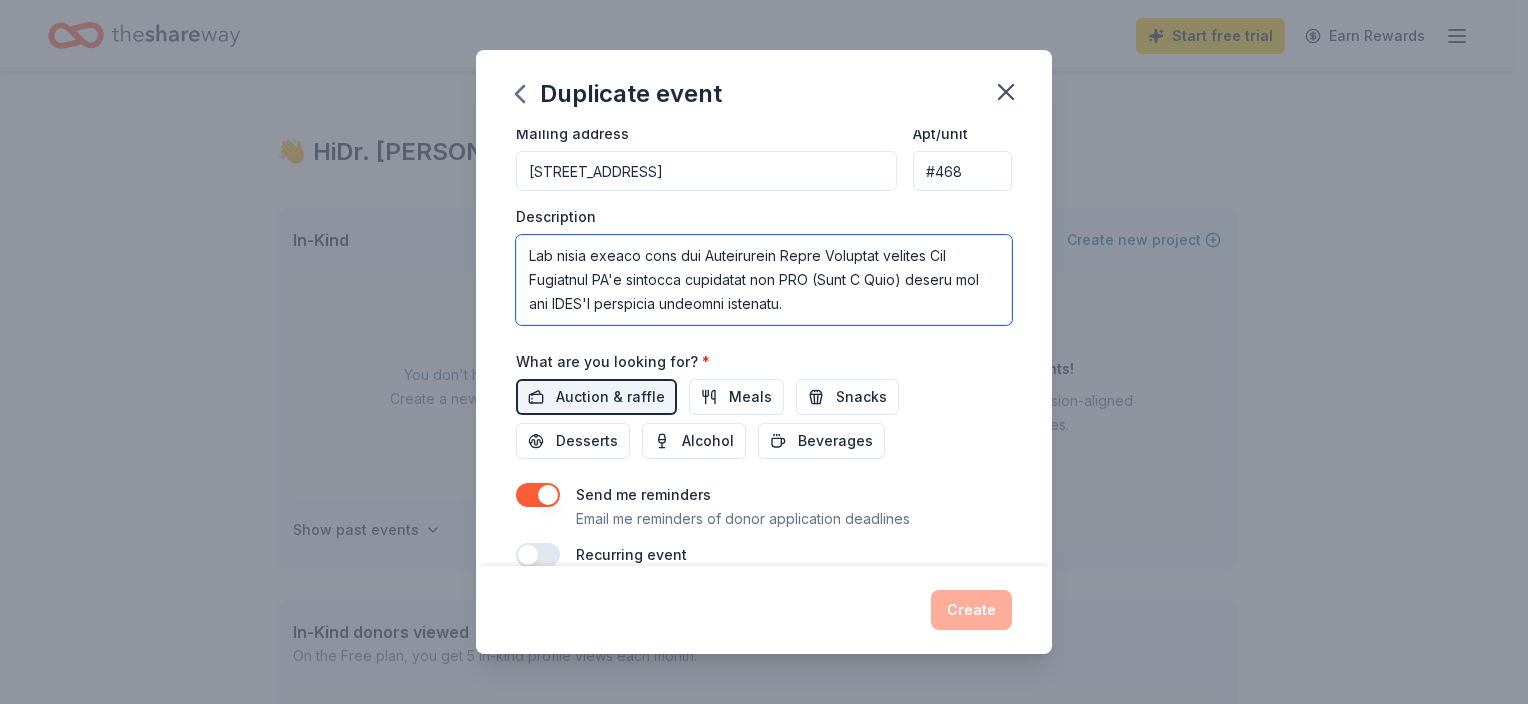 scroll, scrollTop: 524, scrollLeft: 0, axis: vertical 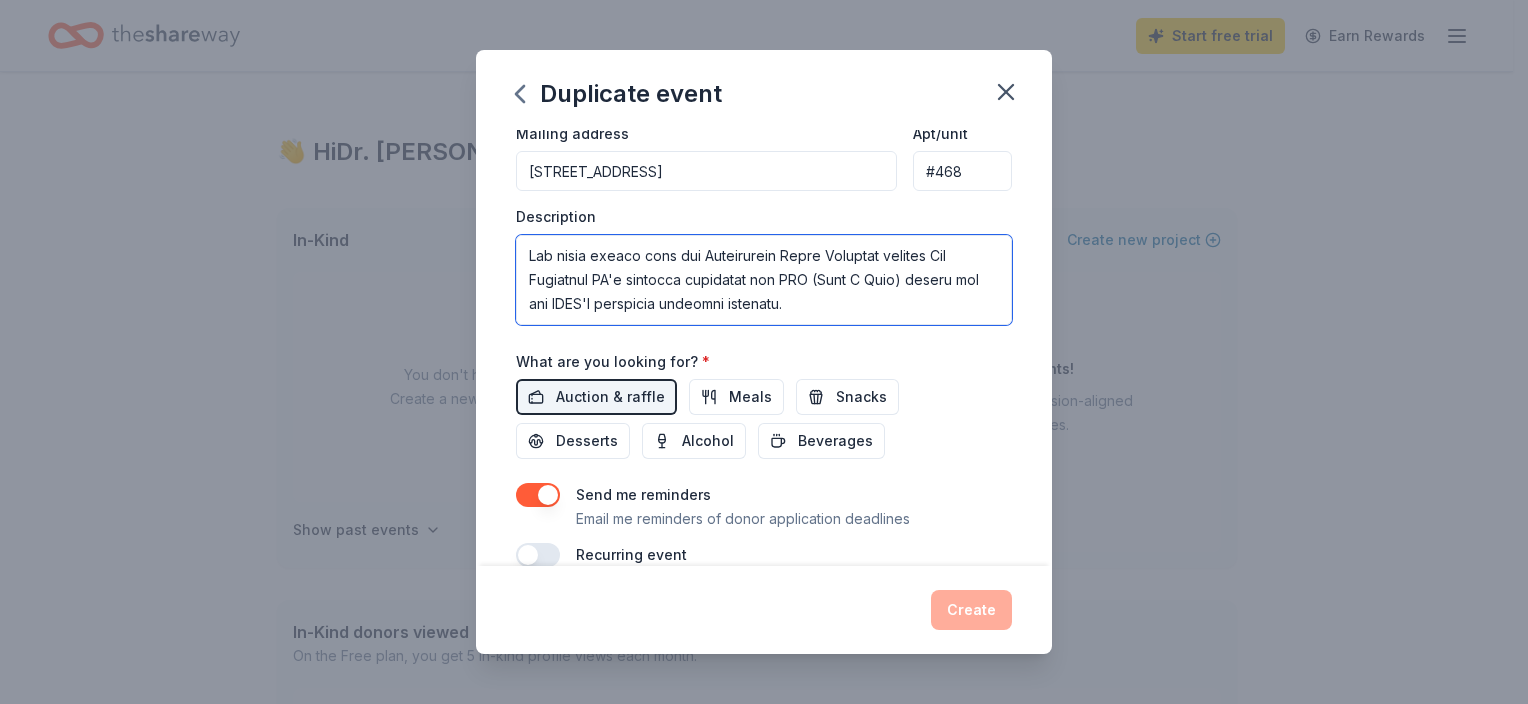click at bounding box center [764, 280] 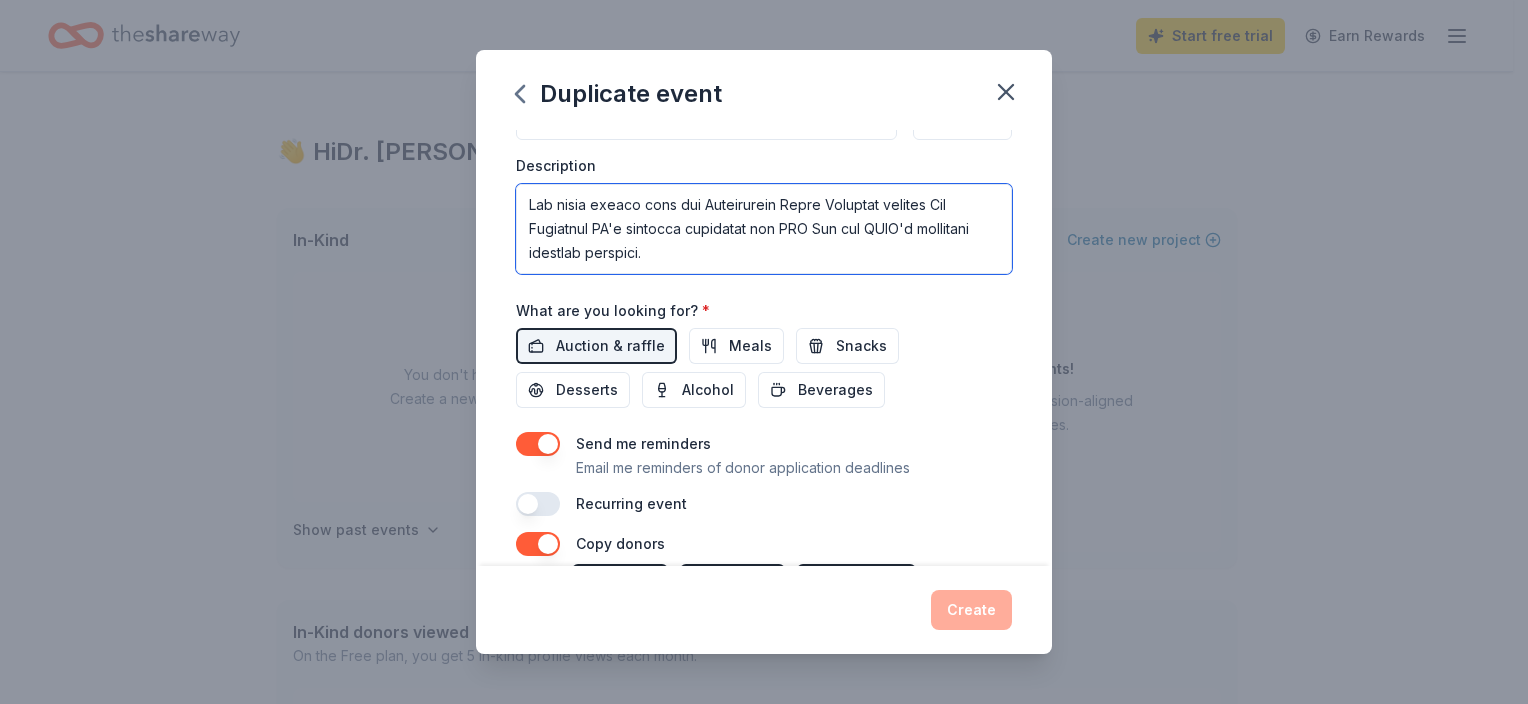 scroll, scrollTop: 540, scrollLeft: 0, axis: vertical 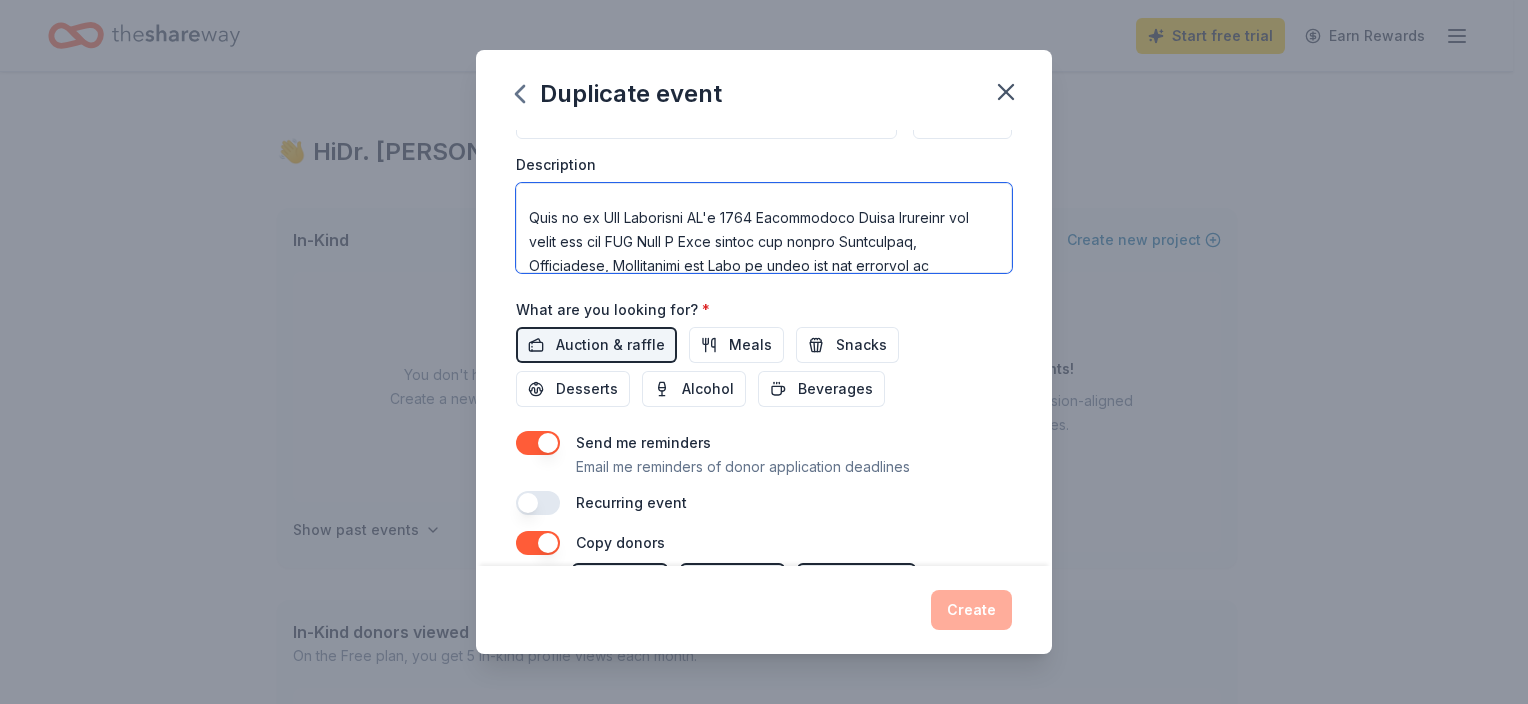 click at bounding box center (764, 228) 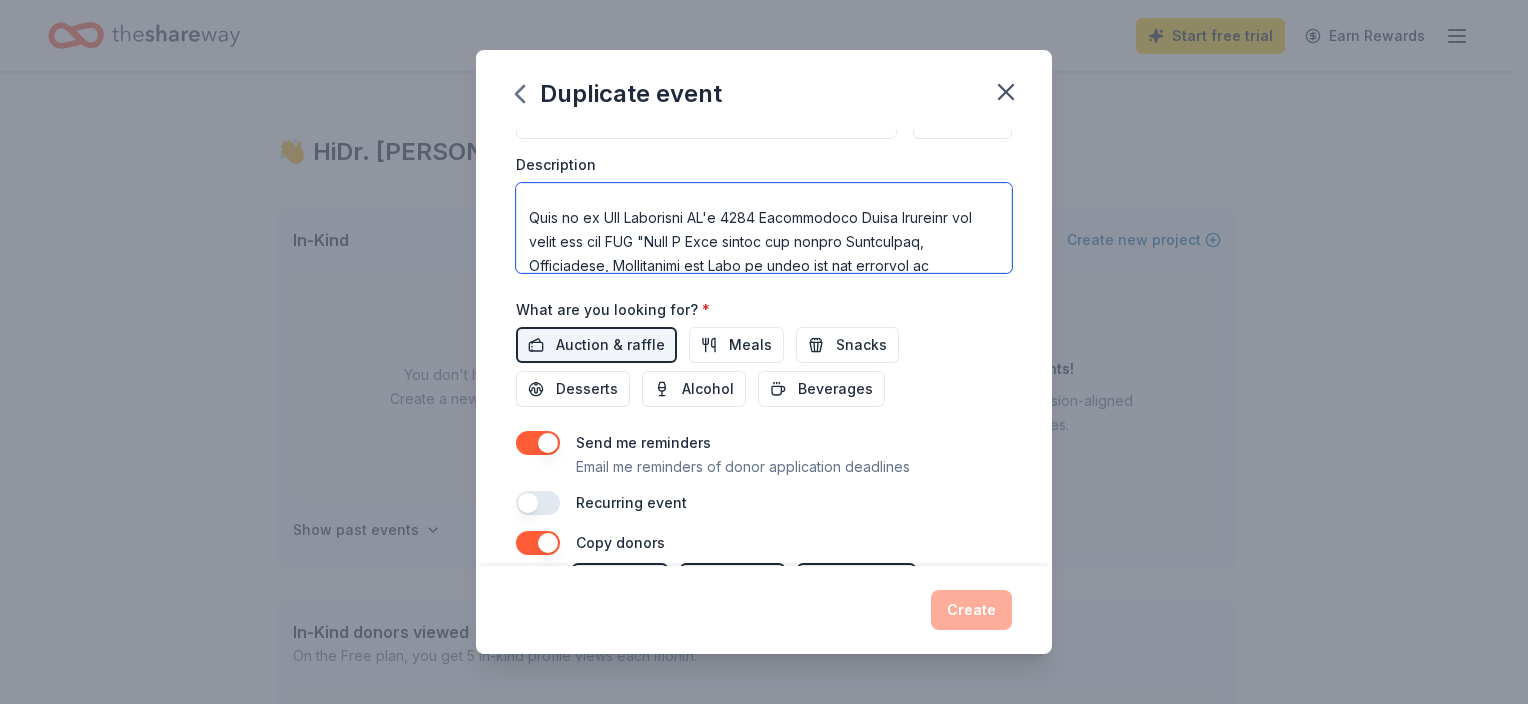 click at bounding box center [764, 228] 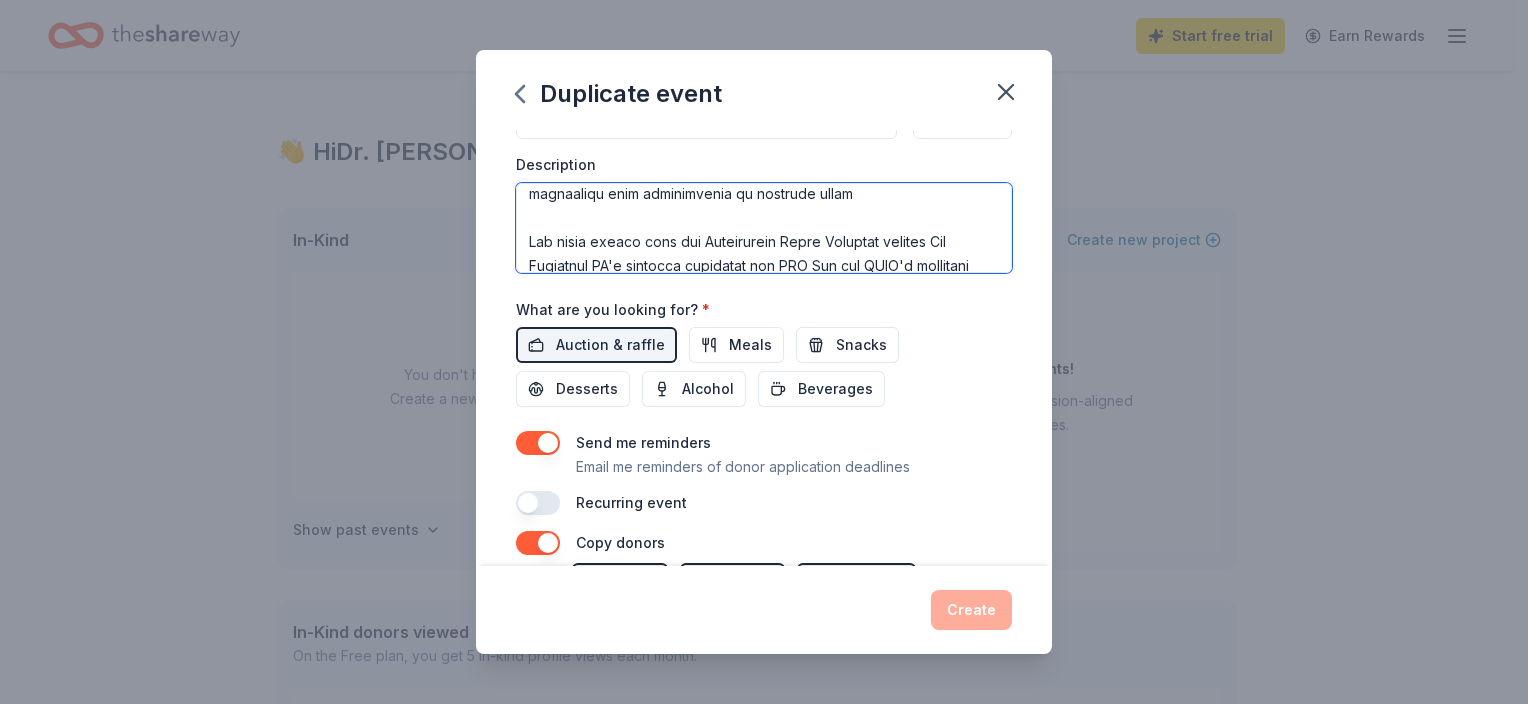 scroll, scrollTop: 448, scrollLeft: 0, axis: vertical 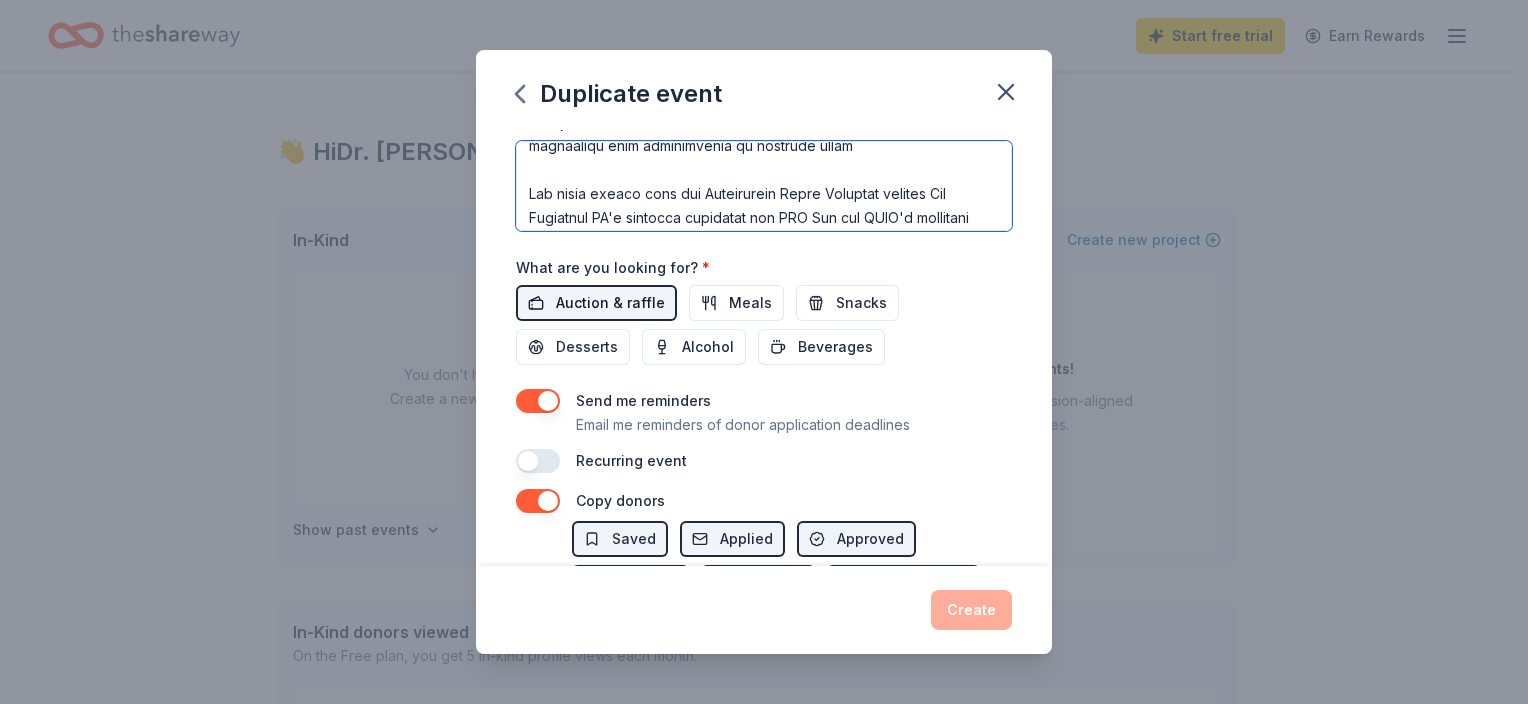 type on "No one should be hungry or homeless simply because they do not know how to find help.
Join us at Our Community LA's 2025 Connections Count Showcase and learn how our WIN "What I Need" mobile app offers Technology, Empowerment, Connections and Hope to those who are unhoused or struggling to avoid homelessness.  [PERSON_NAME] understands the power of connections.  The free, & confidential WIN App empowers anyone who needs essential services to search for and connect with free supportive programs around [GEOGRAPHIC_DATA].
Our programs not only connect those who are homeless to essential services but also work to break the pipeline to homelessness by empowering those who are struggling to find needed support before they fall into homelessness. We regularly outreach and educate unhoused and resource-insecure individuals and families about the WIN App in high need communities across [GEOGRAPHIC_DATA]. We also work with staff on local community college campuses to offer WIN's support to students are struggling with homelessness at ..." 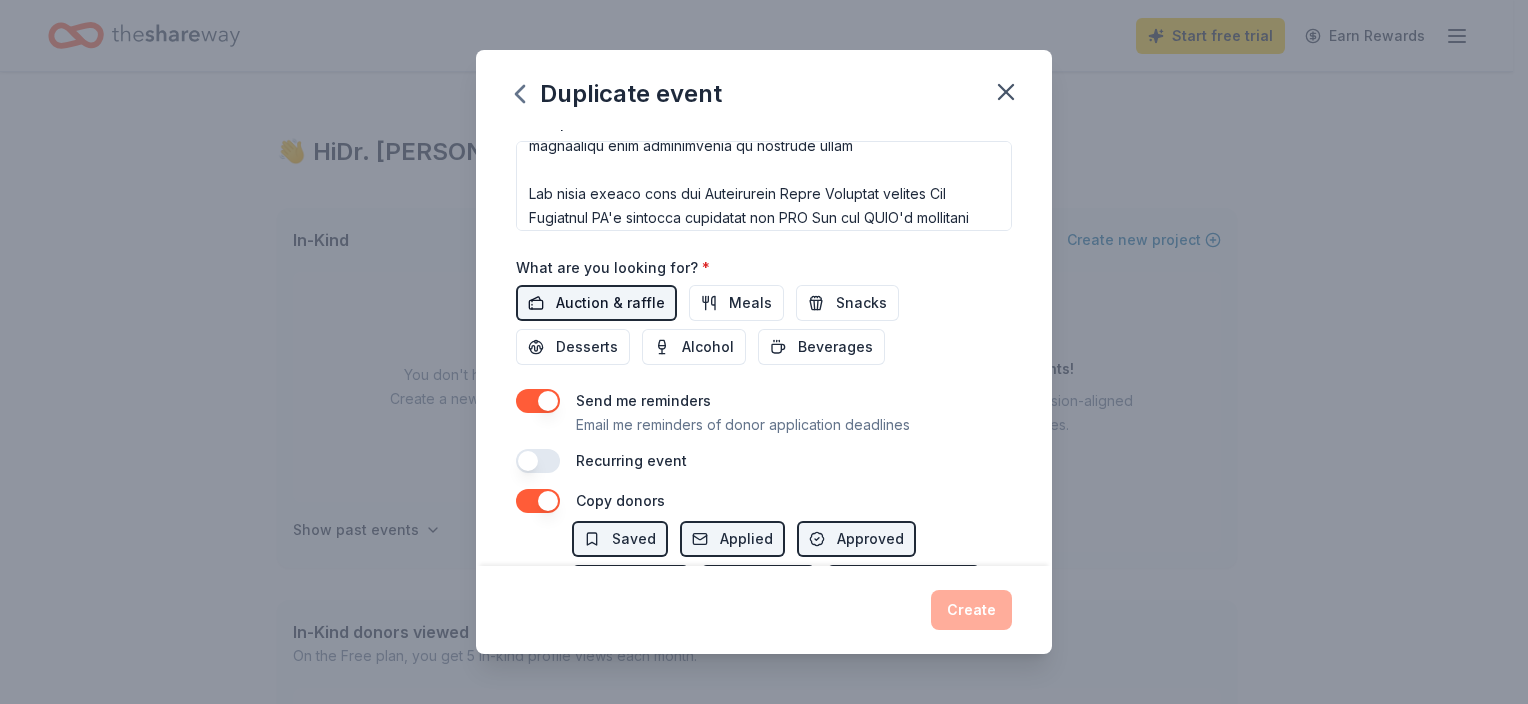 click on "Auction & raffle" at bounding box center [610, 303] 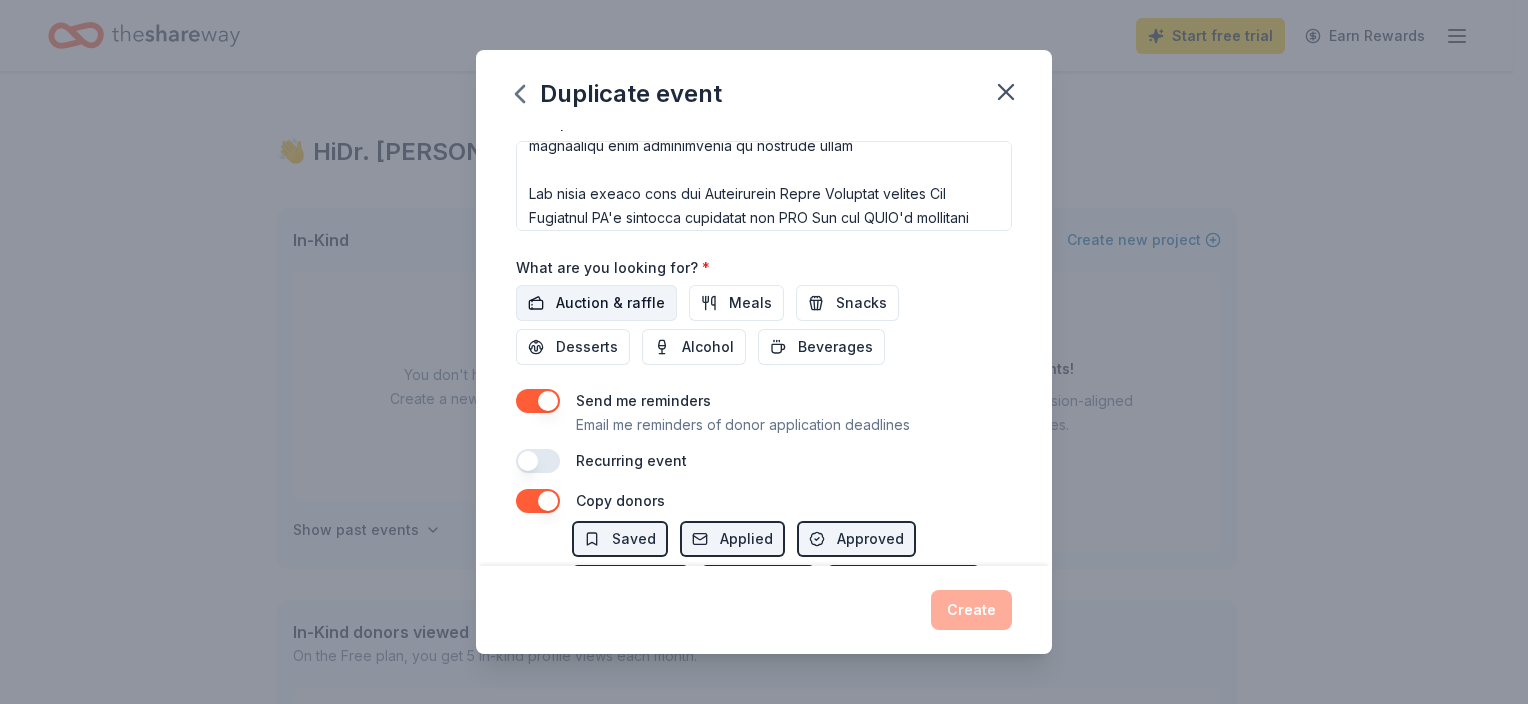 click on "Auction & raffle" at bounding box center (610, 303) 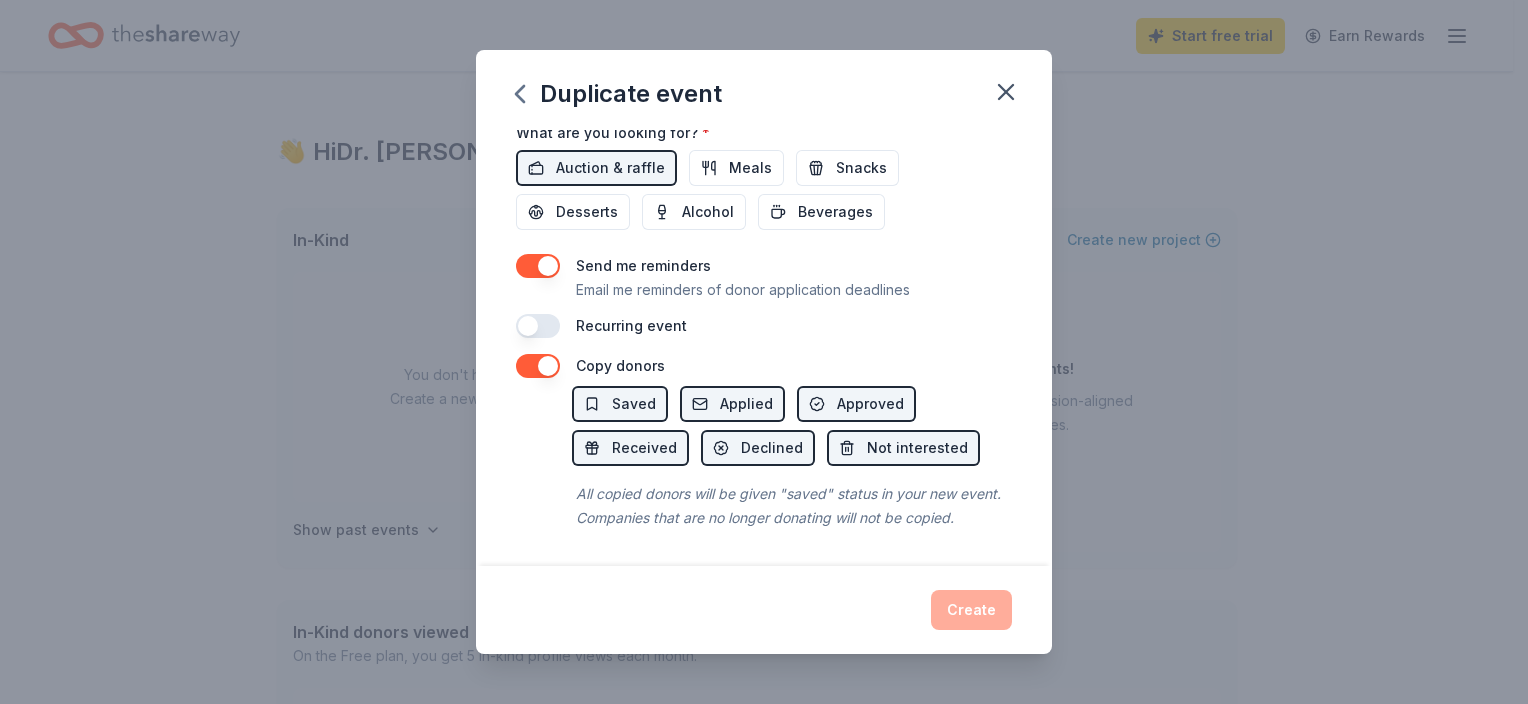 scroll, scrollTop: 728, scrollLeft: 0, axis: vertical 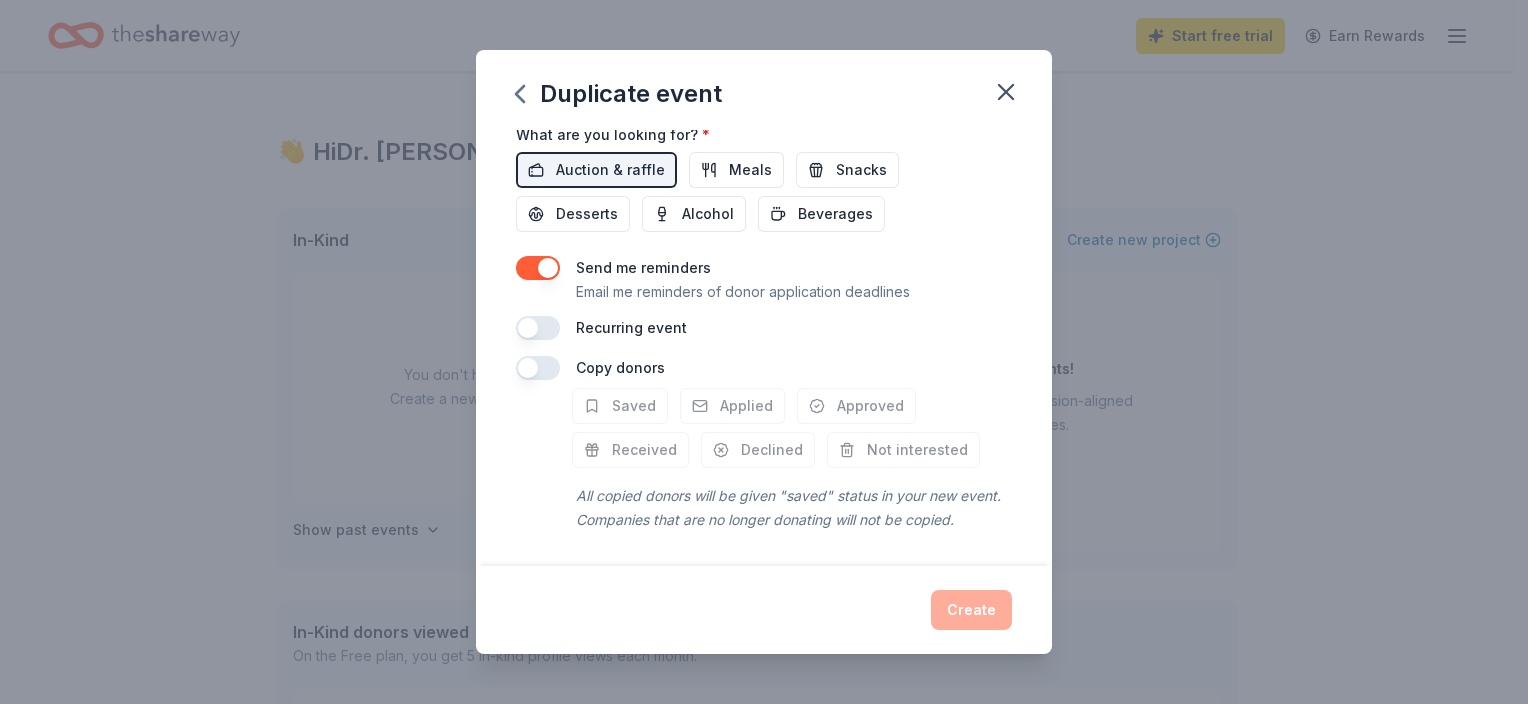 click at bounding box center [538, 268] 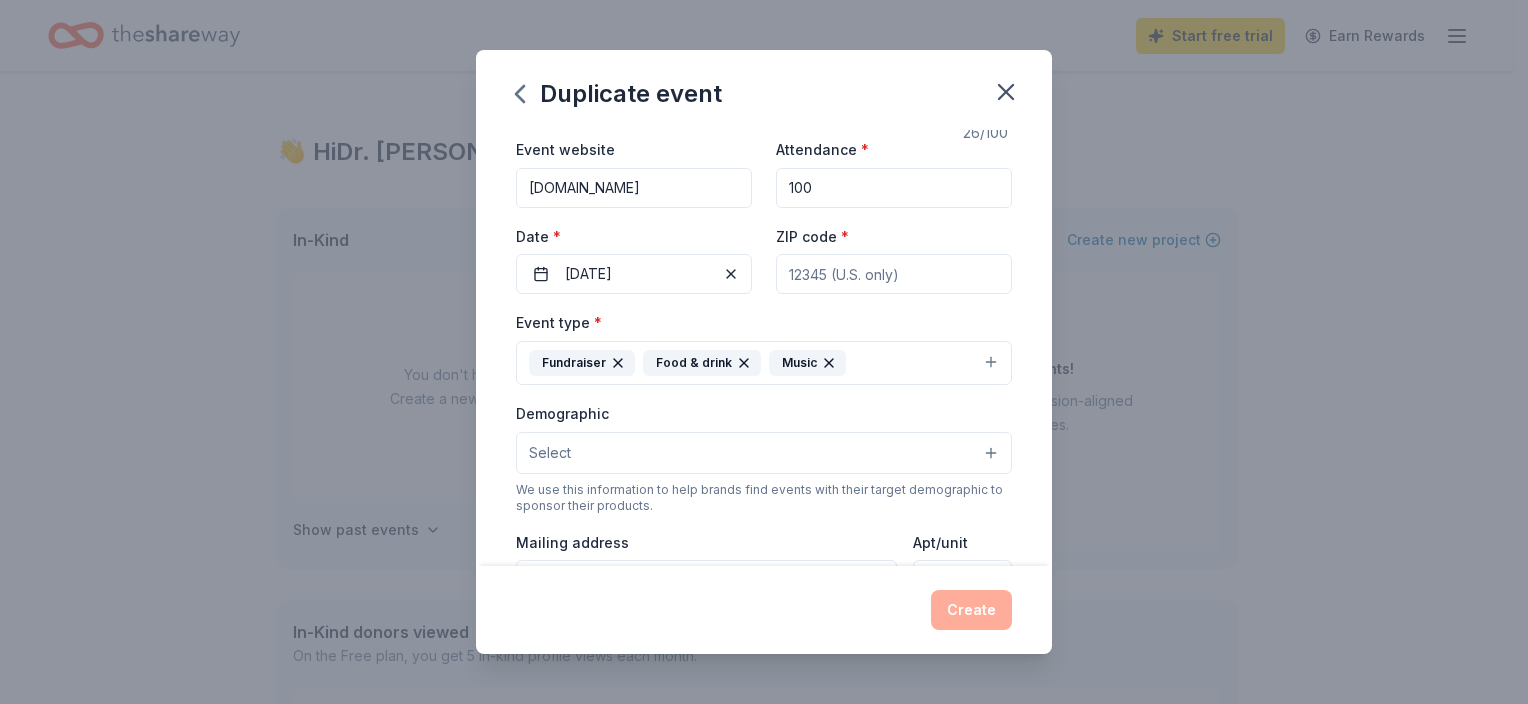scroll, scrollTop: 0, scrollLeft: 0, axis: both 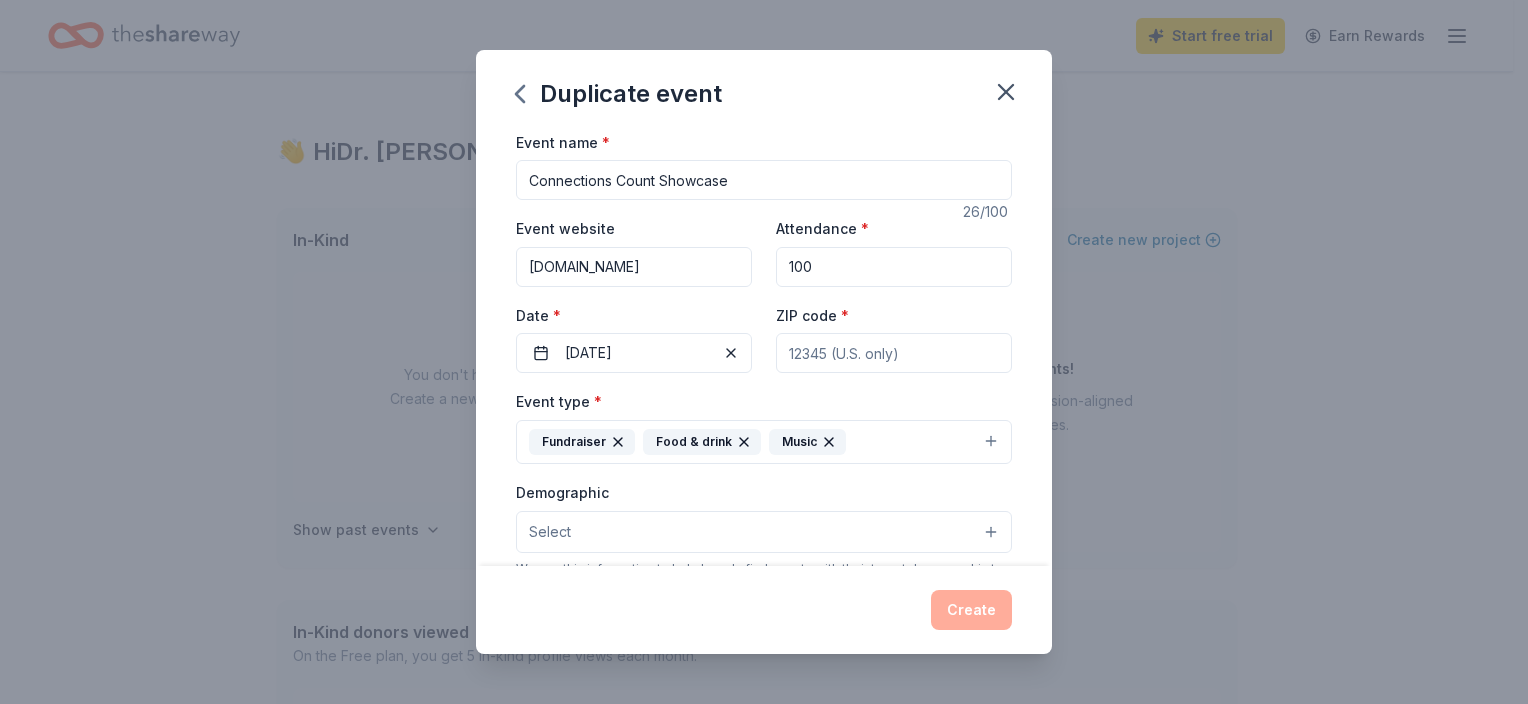 click on "ZIP code *" at bounding box center [894, 353] 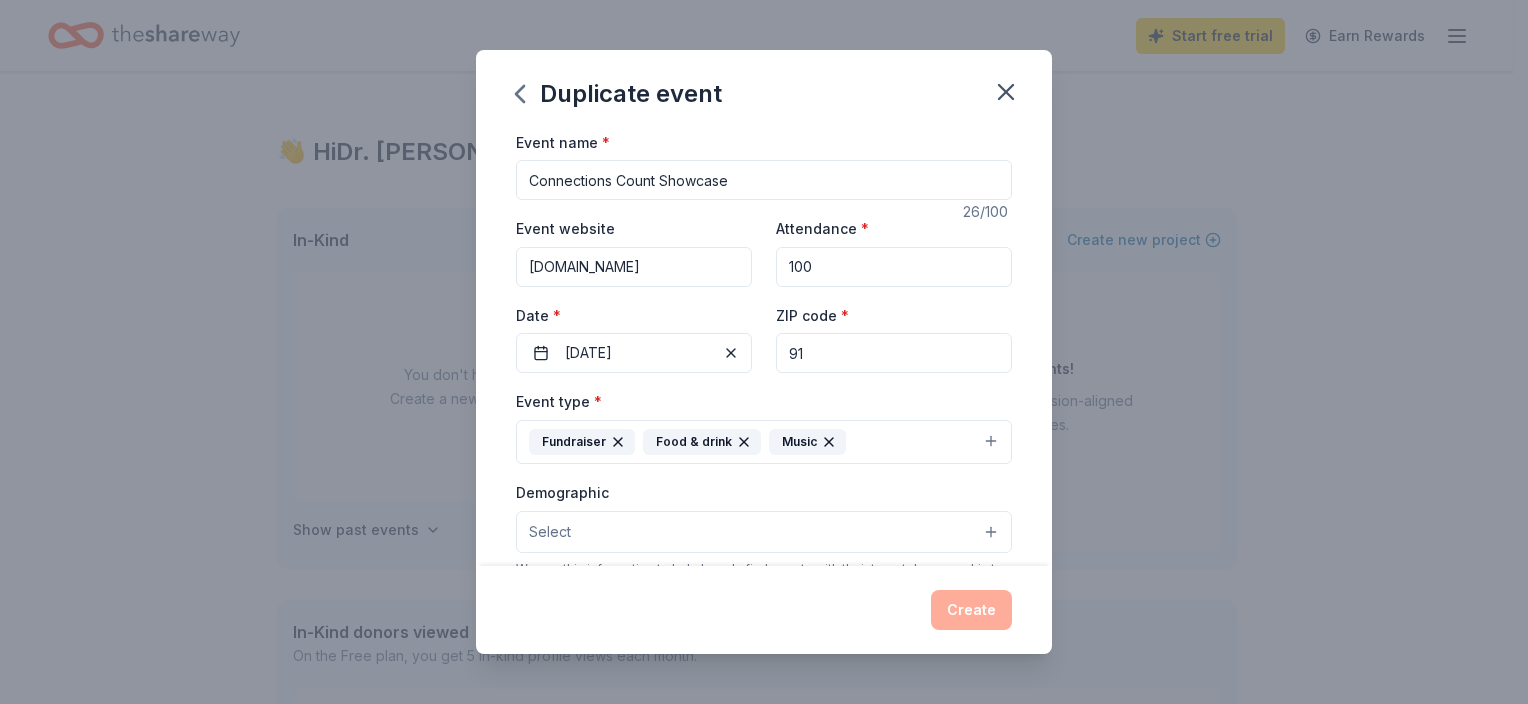 type on "9" 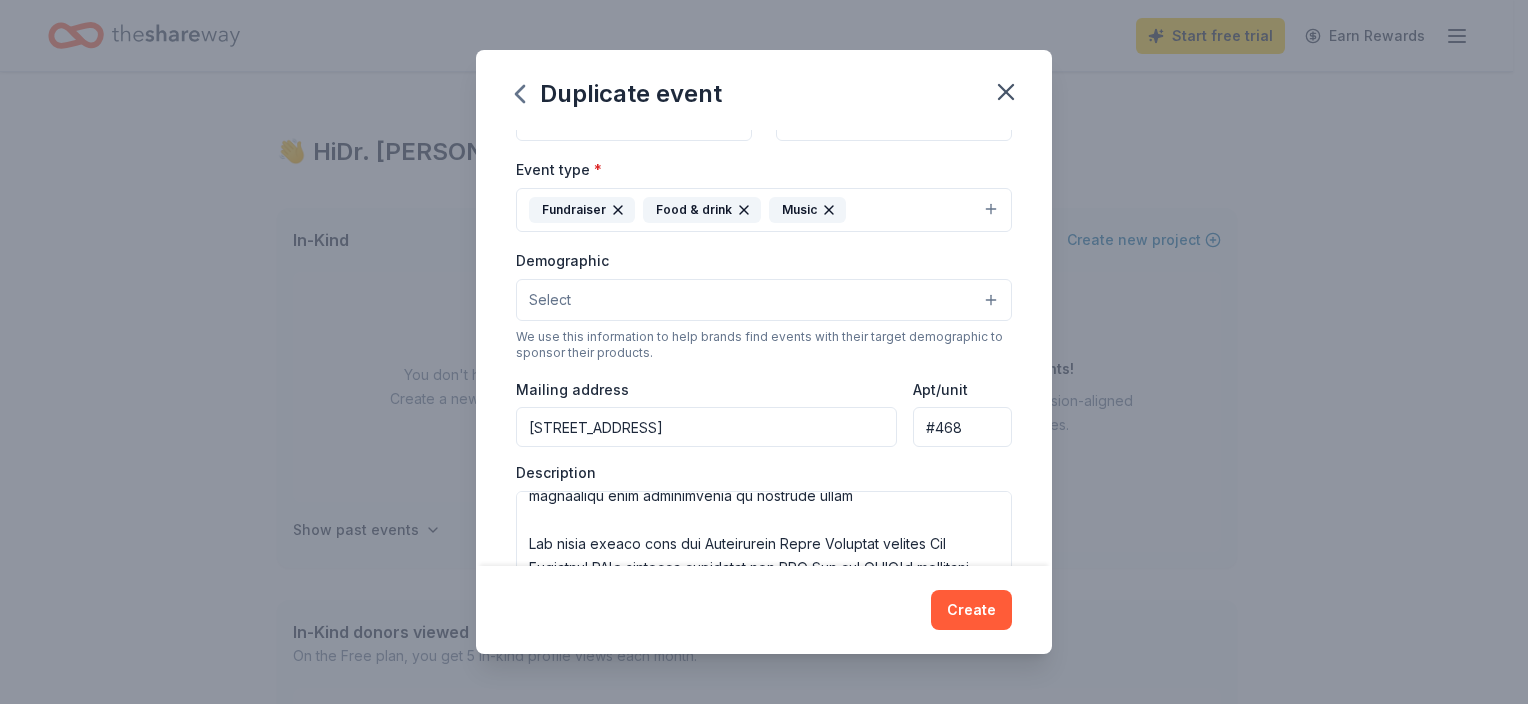 scroll, scrollTop: 234, scrollLeft: 0, axis: vertical 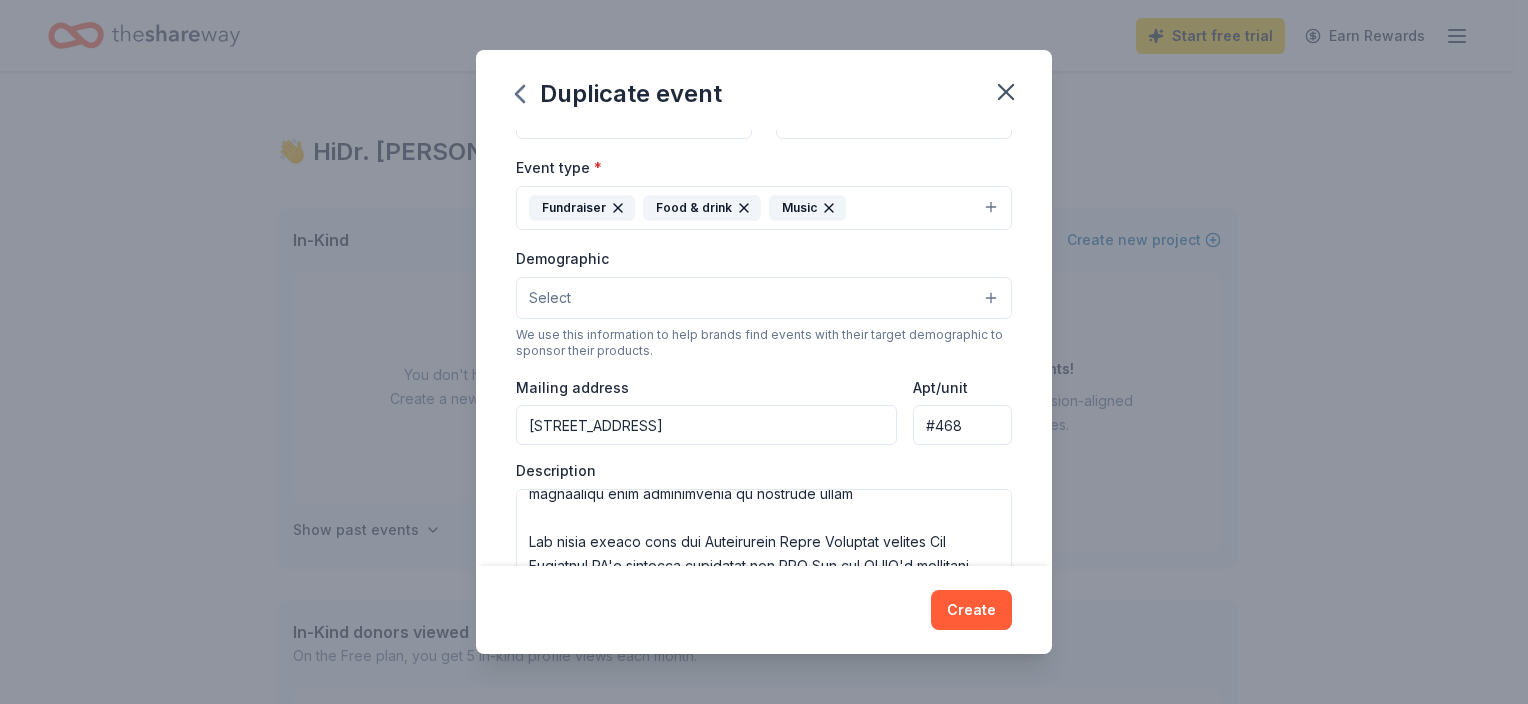 type on "91364" 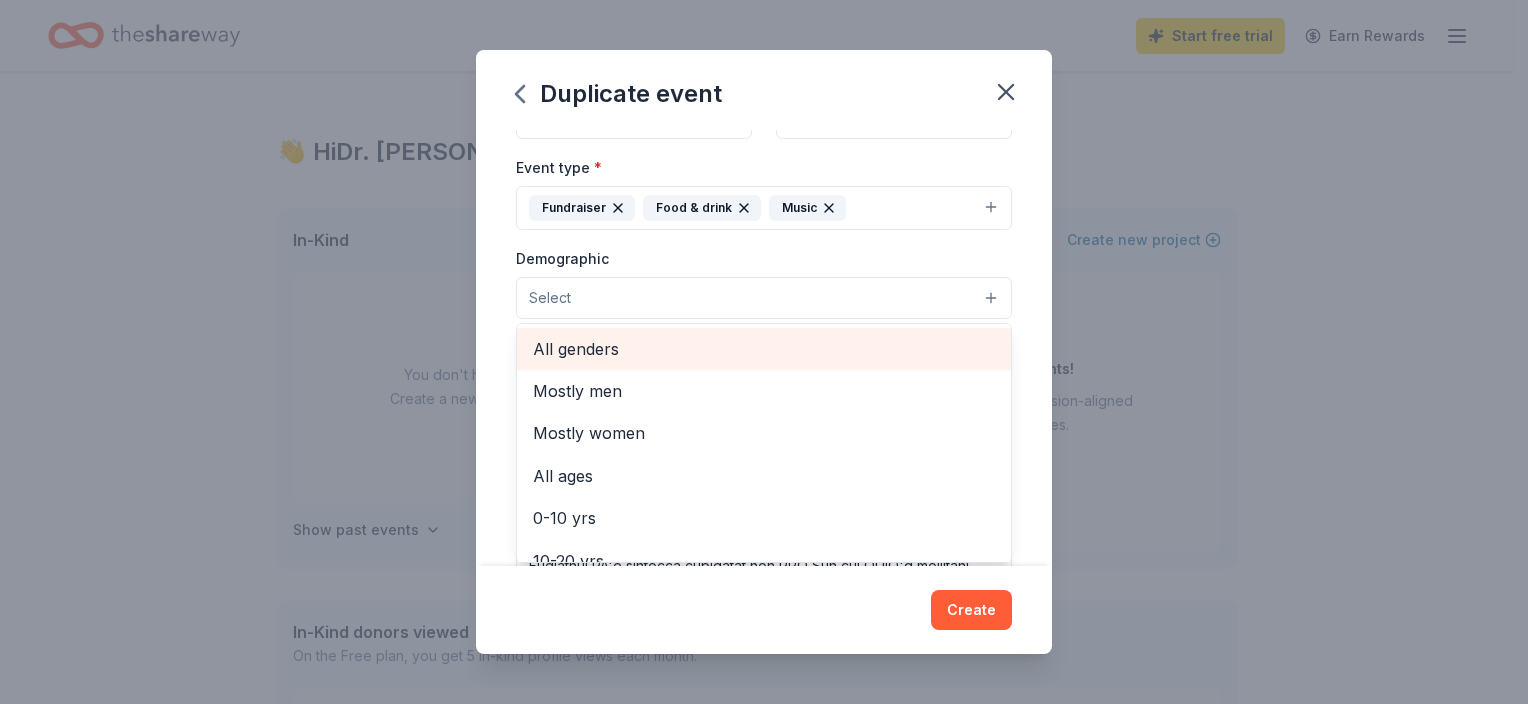 click on "All genders" at bounding box center (764, 349) 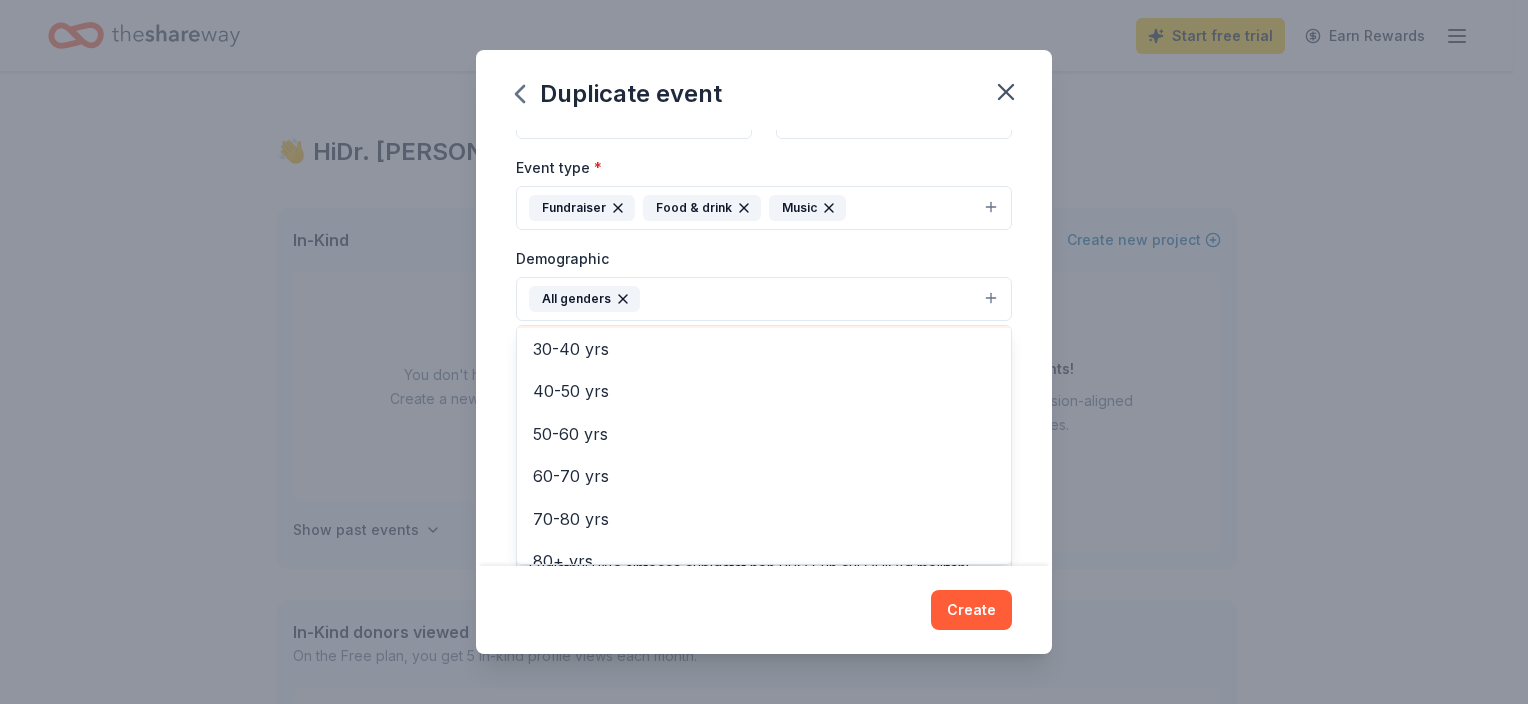 scroll, scrollTop: 278, scrollLeft: 0, axis: vertical 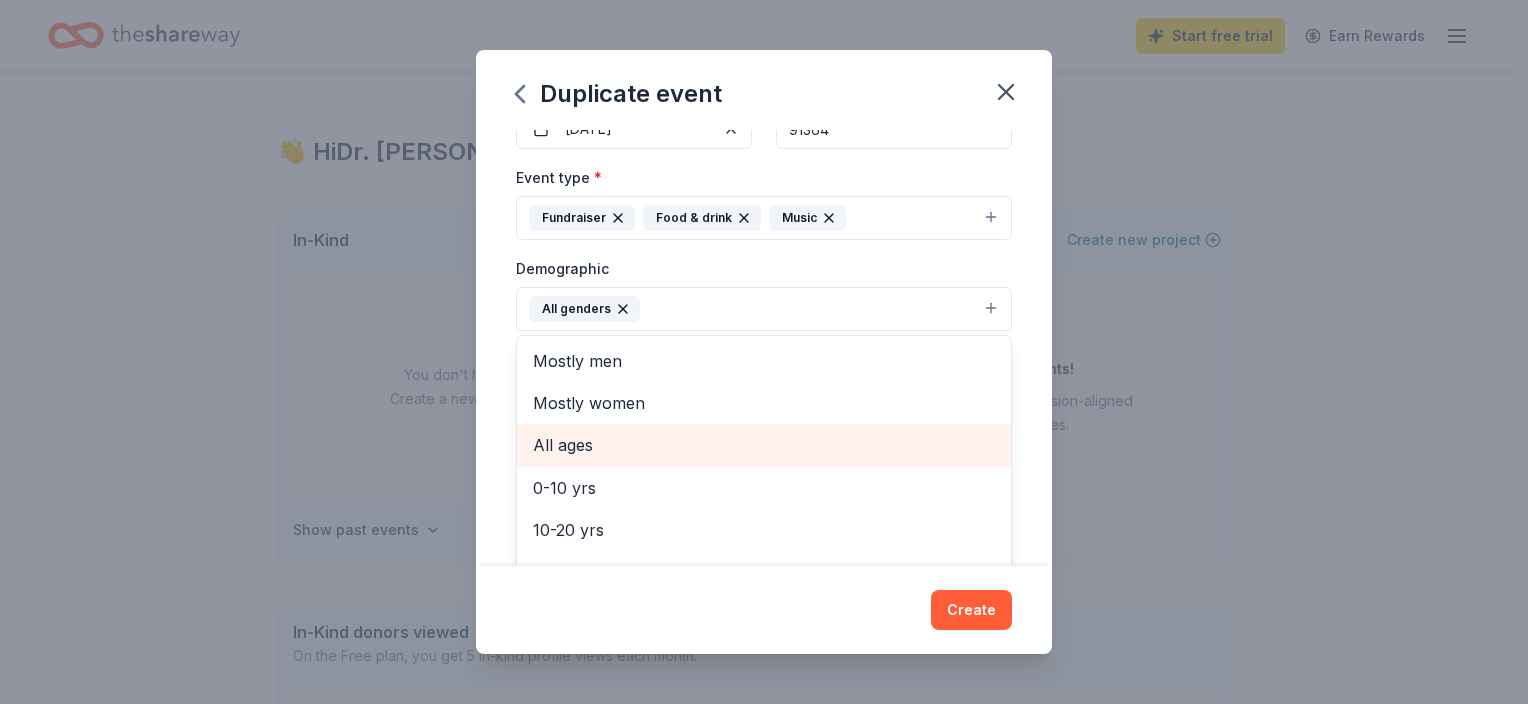 click on "All ages" at bounding box center (764, 445) 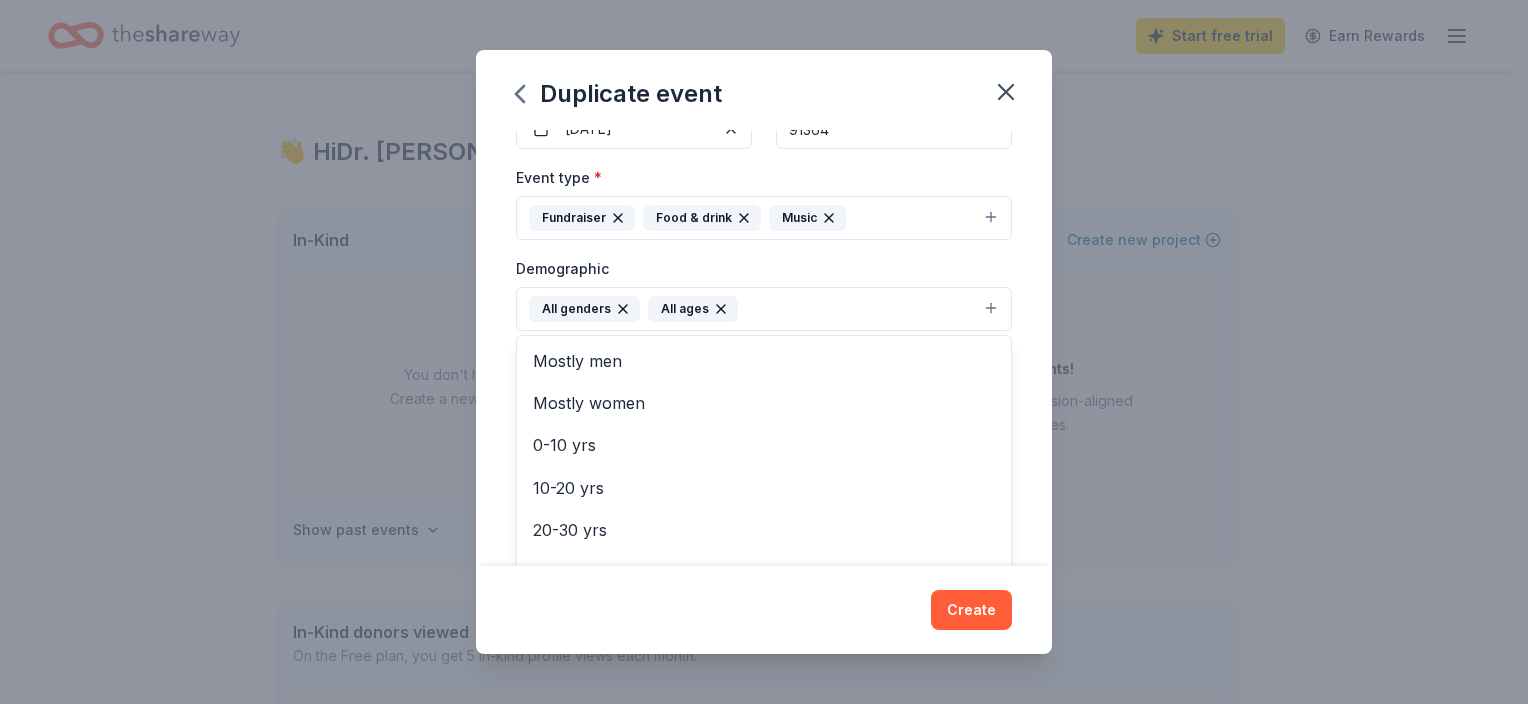 click on "Duplicate event Event name * Connections Count Showcase 26 /100 Event website [DOMAIN_NAME] Attendance * 100 Date * [DATE] ZIP code * 91364 Event type * Fundraiser Food & drink Music Demographic All genders All ages Mostly men Mostly women 0-10 yrs 10-20 yrs 20-30 yrs 30-40 yrs 40-50 yrs 50-60 yrs 60-70 yrs 70-80 yrs 80+ yrs We use this information to help brands find events with their target demographic to sponsor their products. Mailing address [STREET_ADDRESS] Description What are you looking for? * Auction & raffle Meals Snacks Desserts Alcohol Beverages Send me reminders Email me reminders of donor application deadlines Recurring event Copy donors Saved Applied Approved Received Declined Not interested All copied donors will be given "saved" status in your new event. Companies that are no longer donating will not be copied. Create" at bounding box center (764, 352) 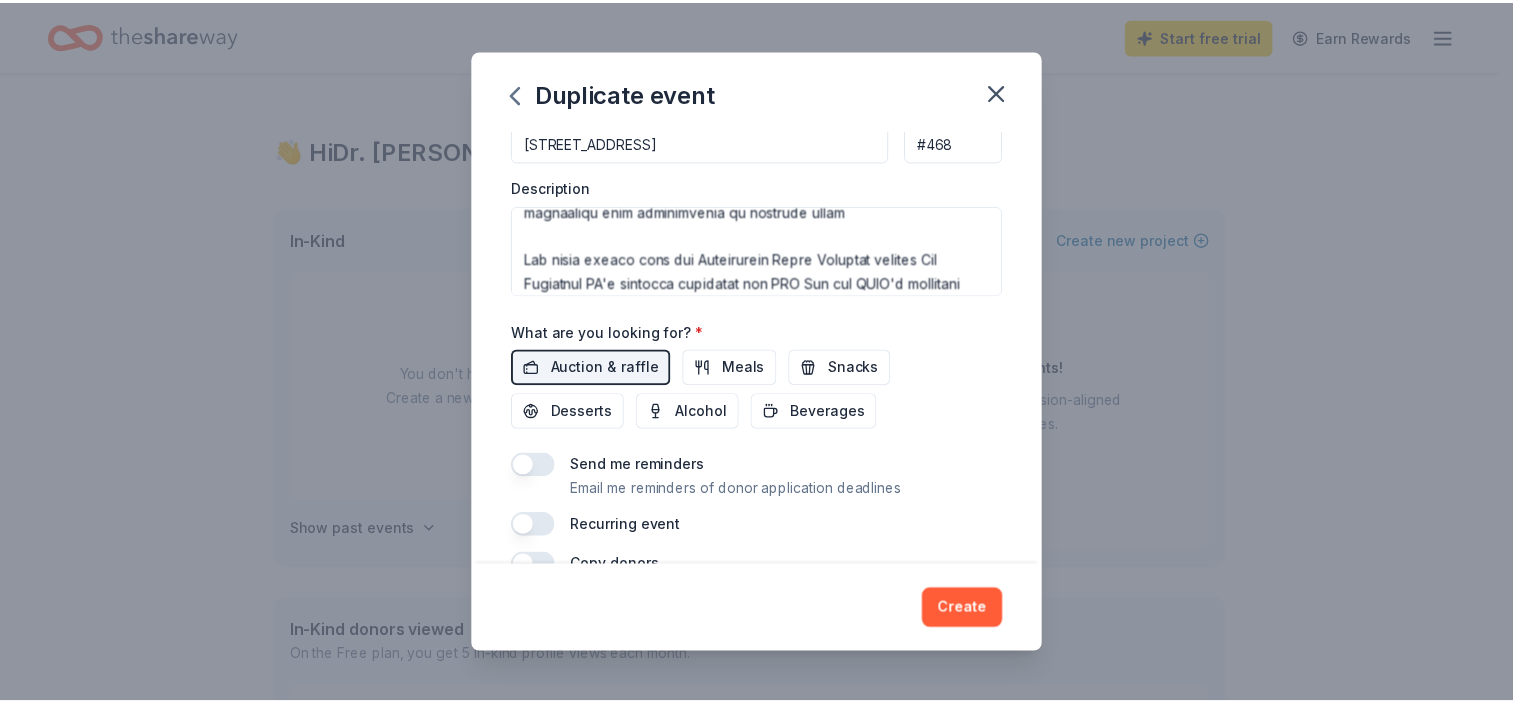 scroll, scrollTop: 742, scrollLeft: 0, axis: vertical 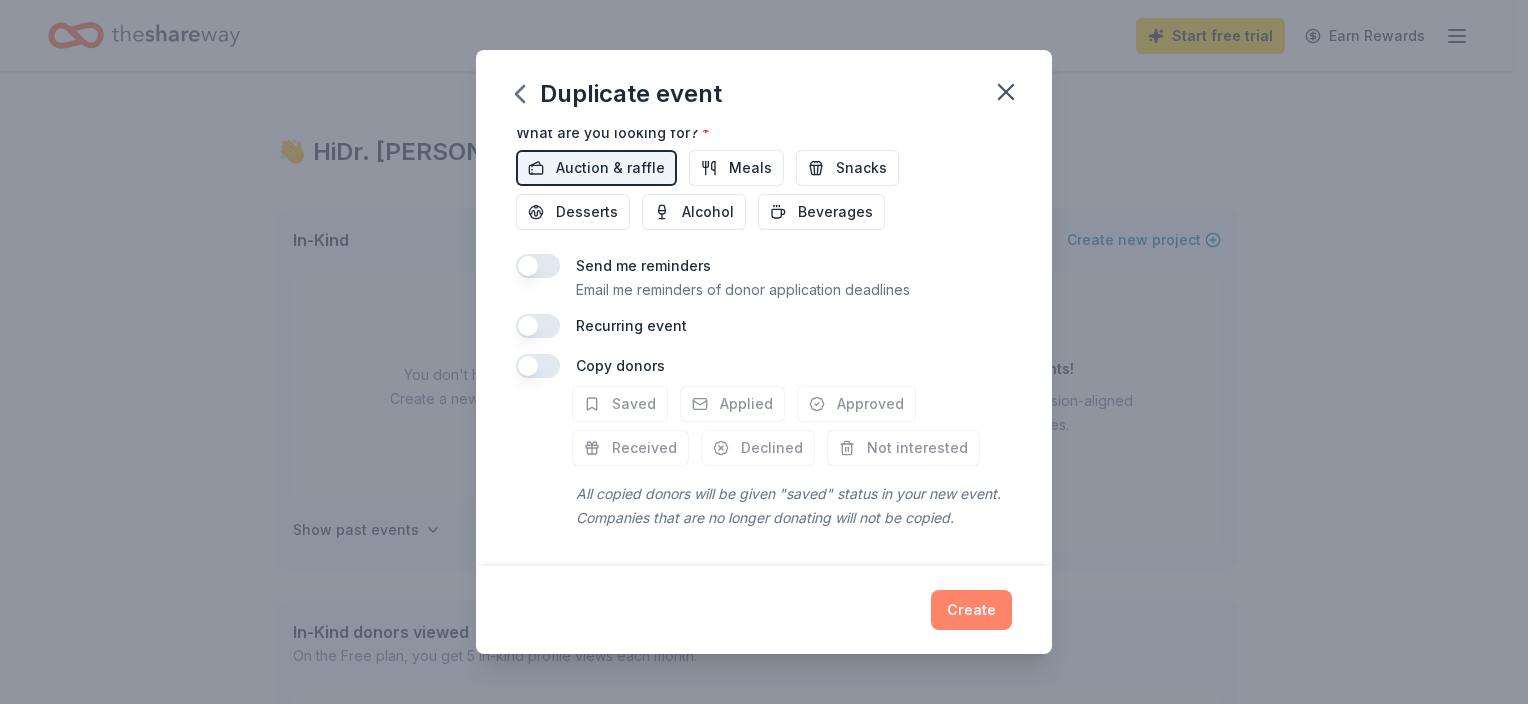 click on "Create" at bounding box center [971, 610] 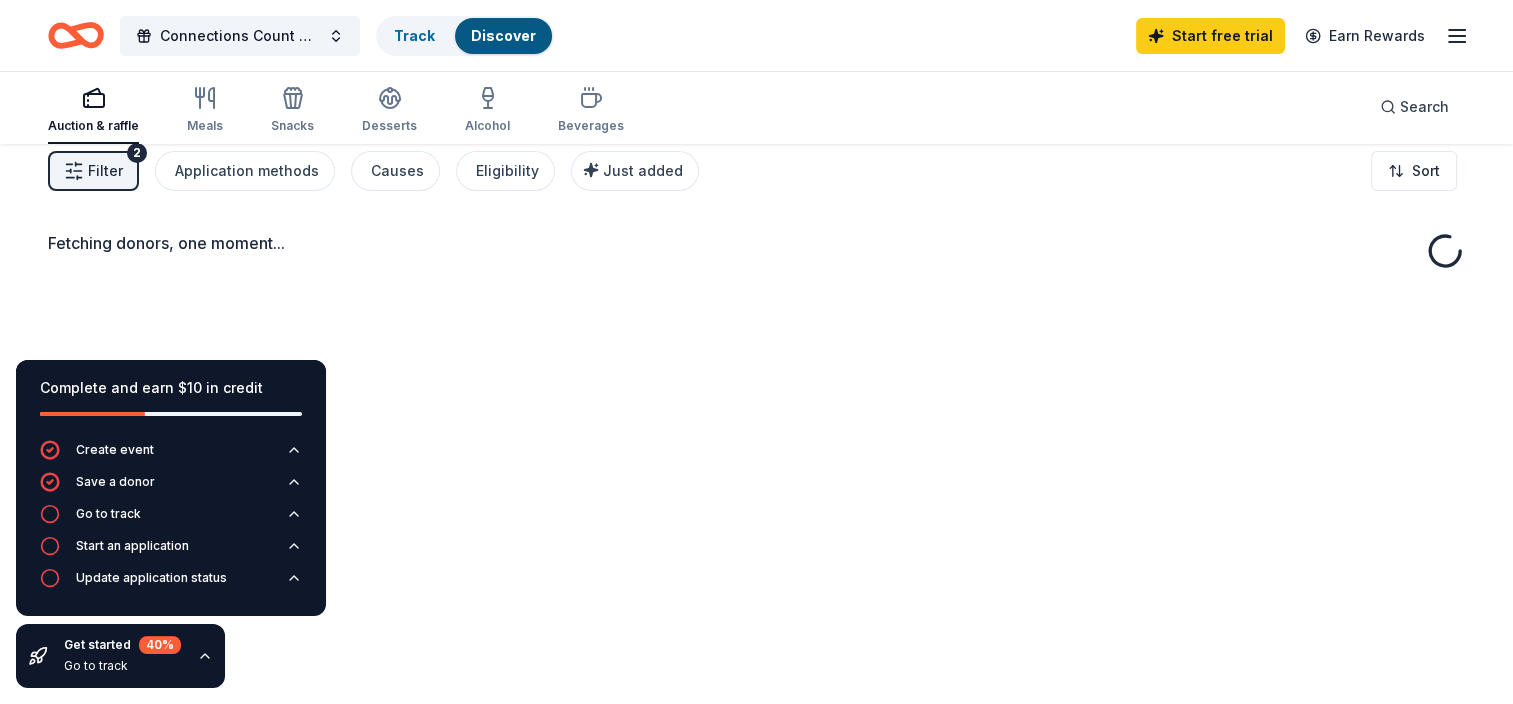 scroll, scrollTop: 16, scrollLeft: 0, axis: vertical 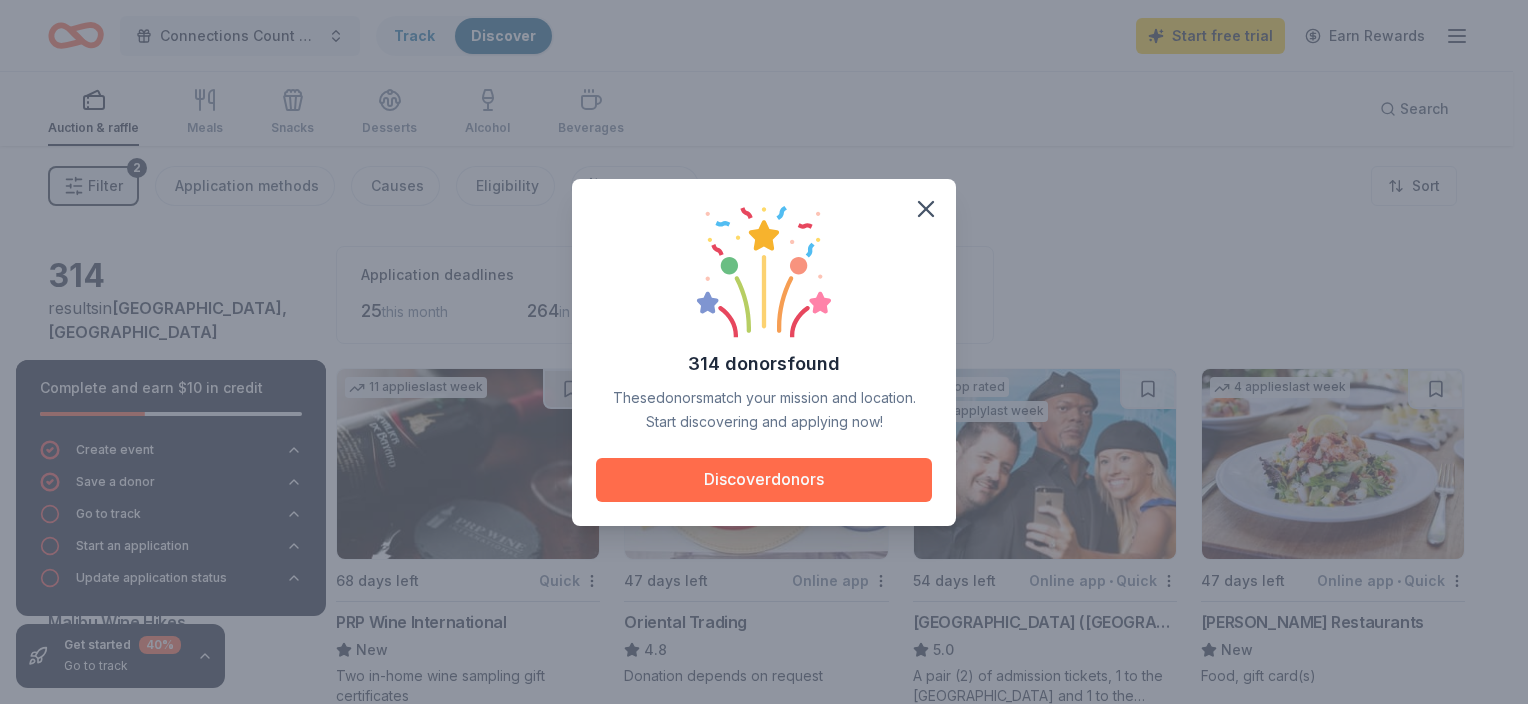 click on "Discover  donors" at bounding box center (764, 480) 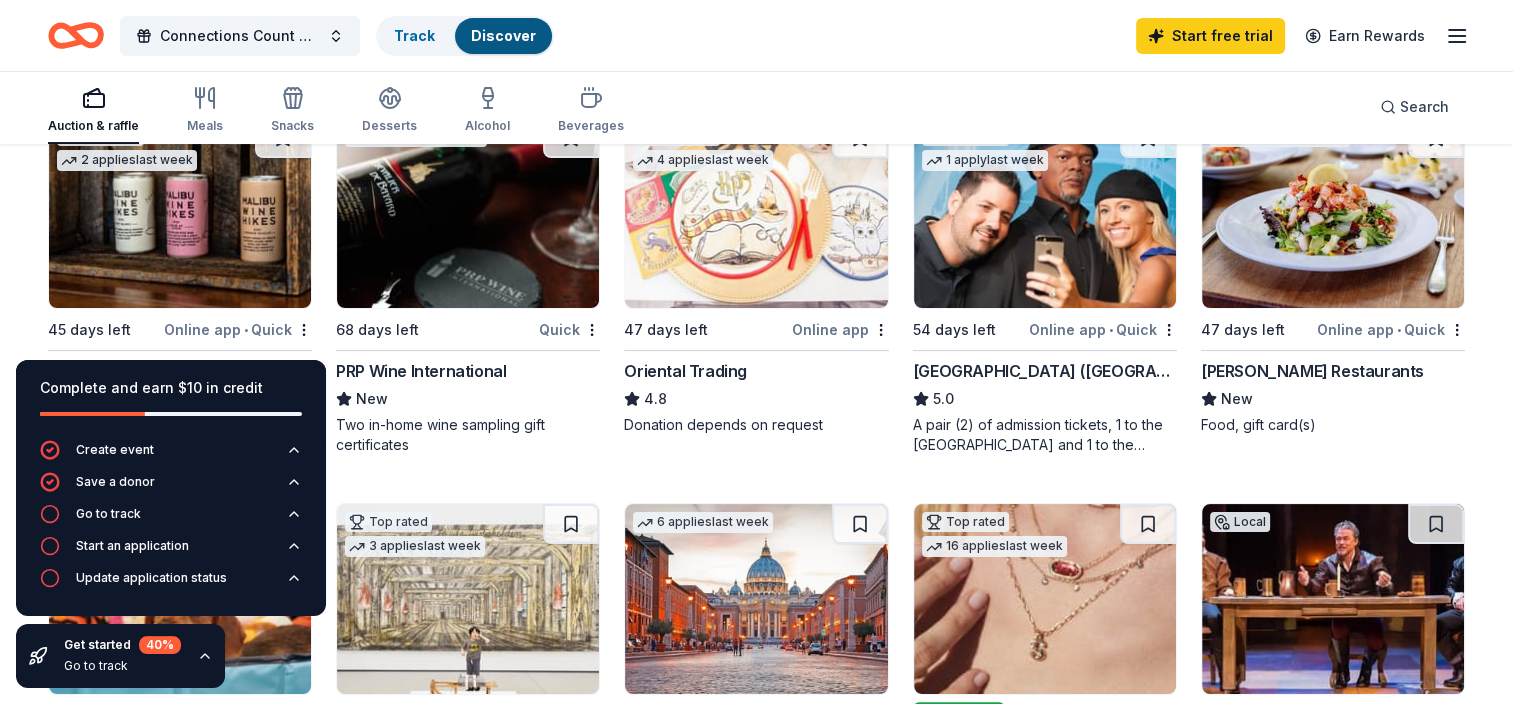 scroll, scrollTop: 260, scrollLeft: 0, axis: vertical 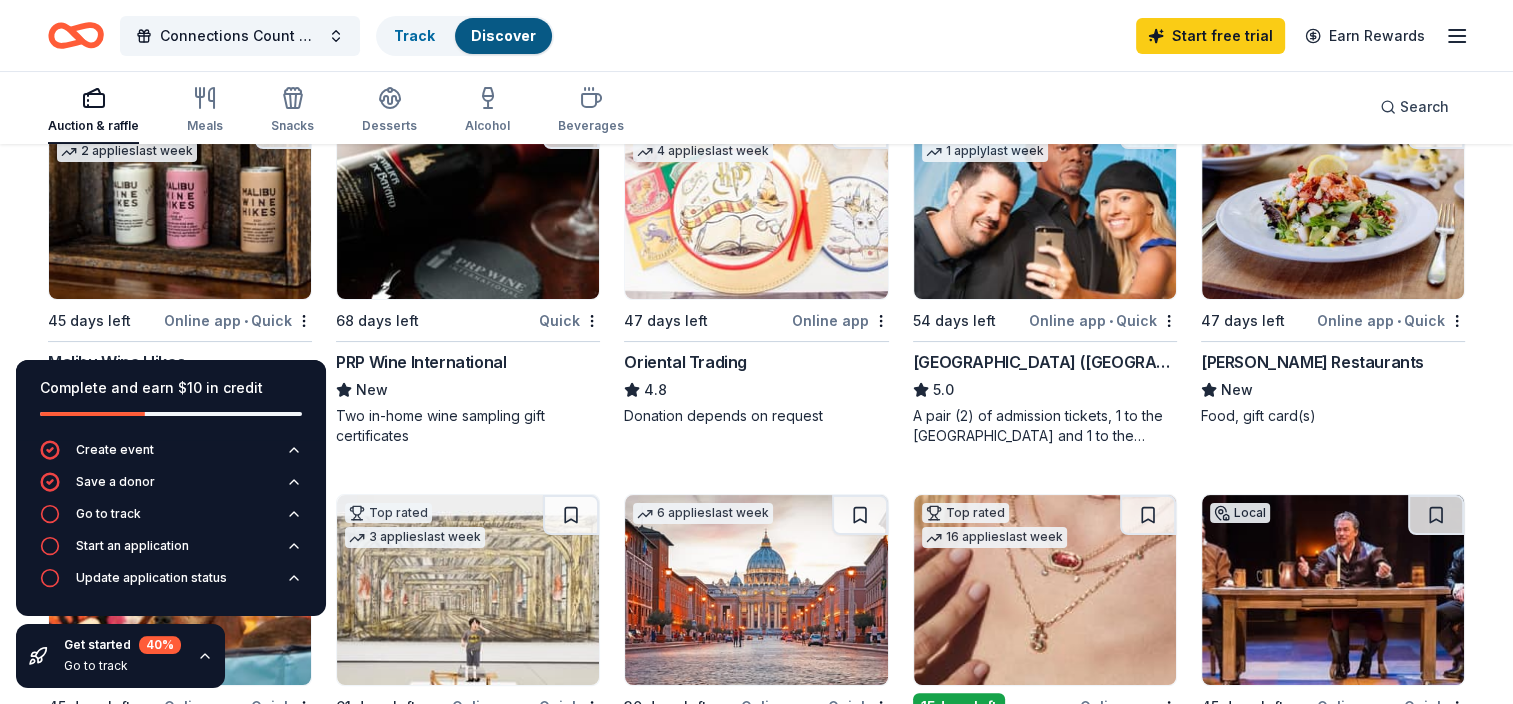 click 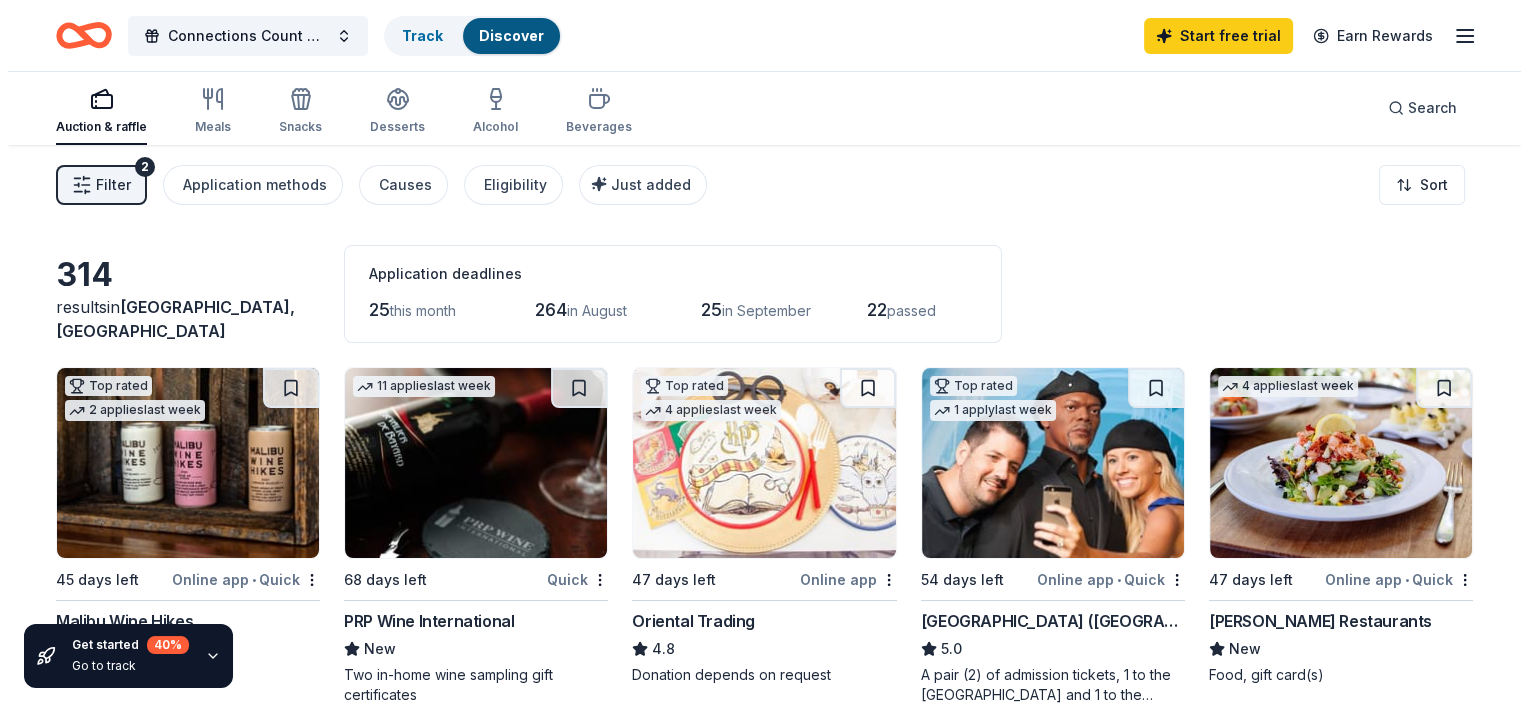 scroll, scrollTop: 0, scrollLeft: 0, axis: both 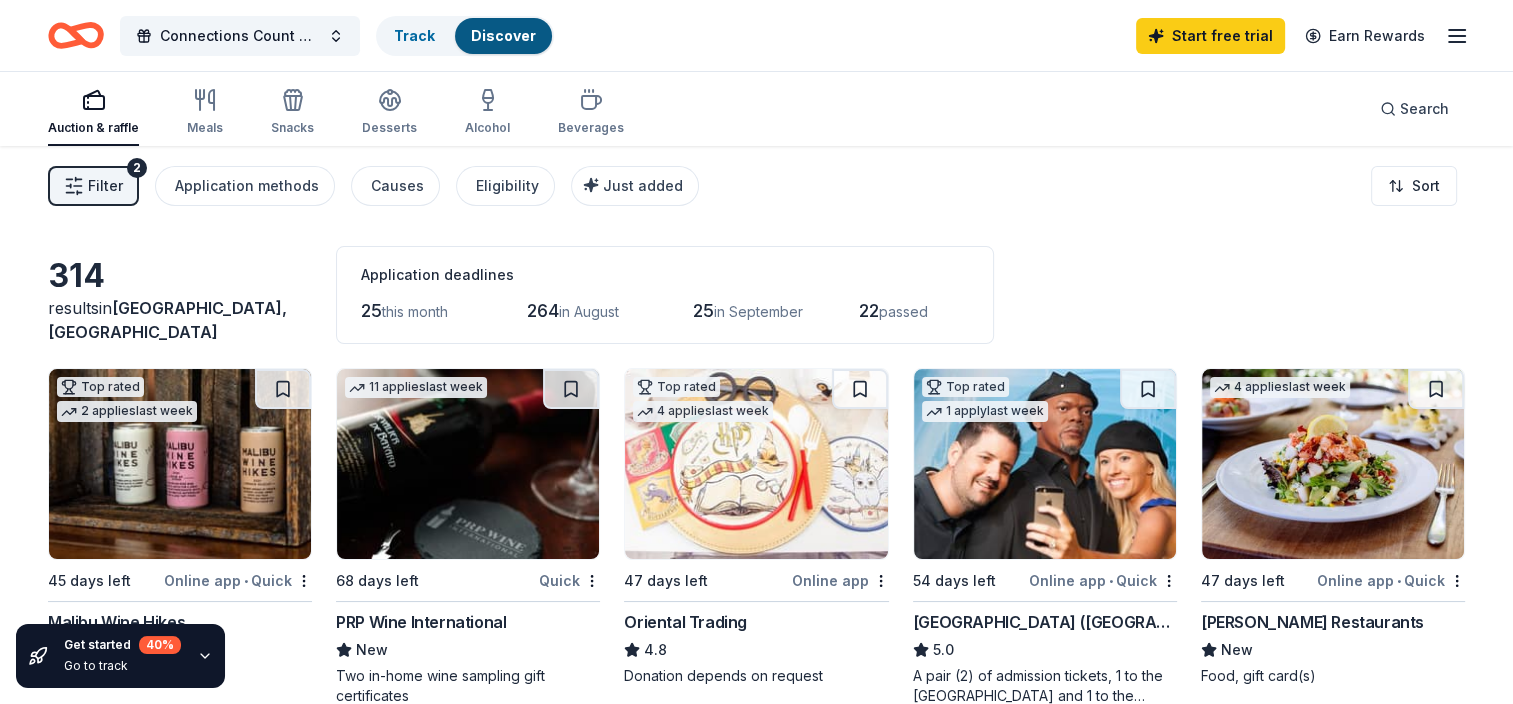 click on "Filter" at bounding box center [105, 186] 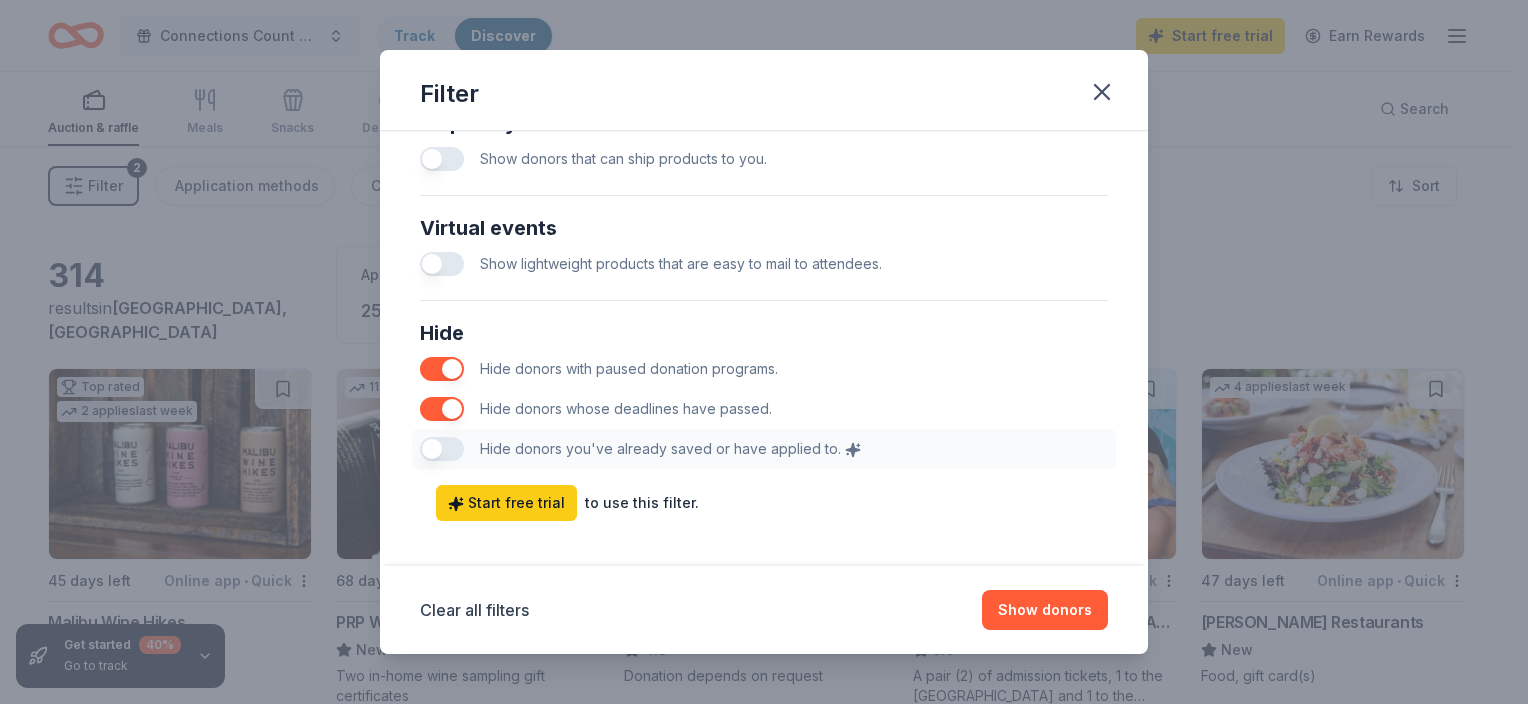 scroll, scrollTop: 1000, scrollLeft: 0, axis: vertical 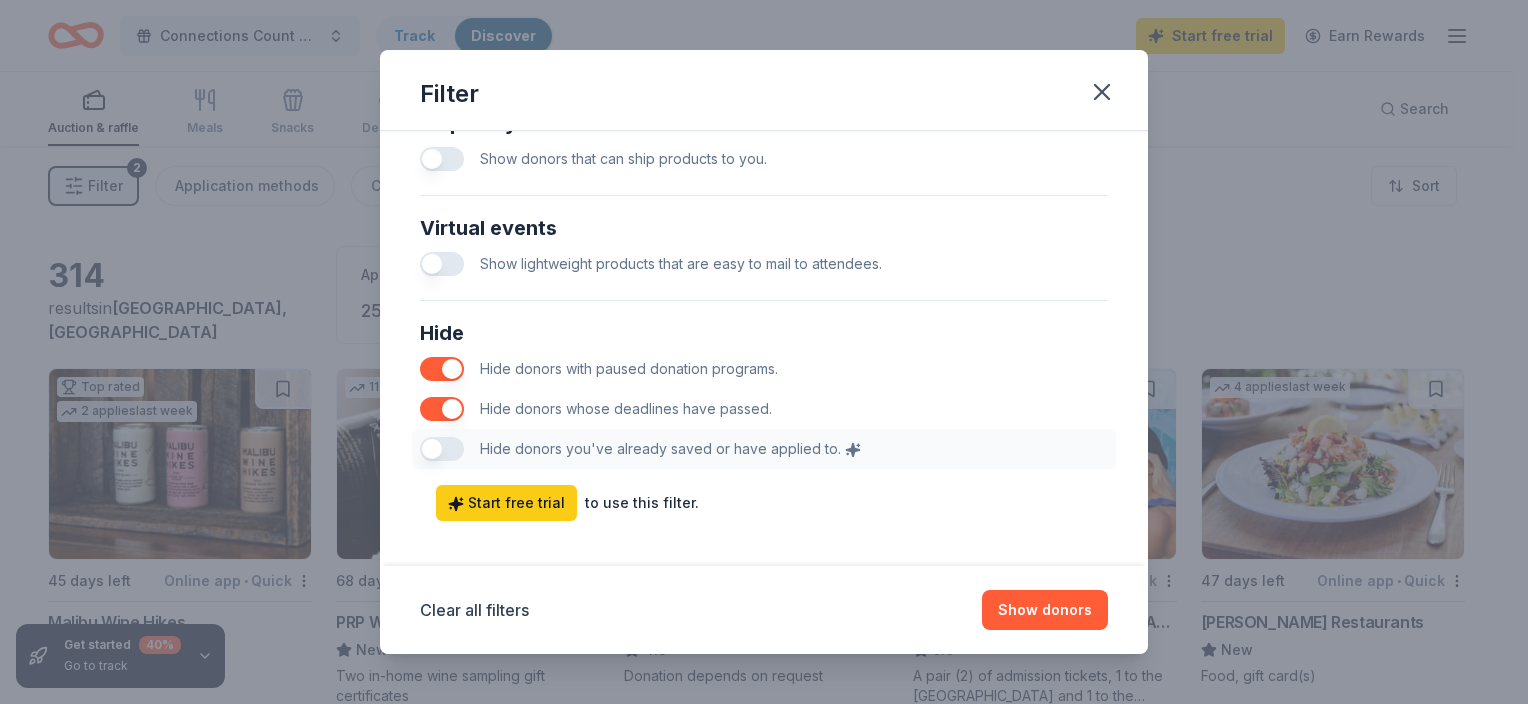 click on "Hide Hide donors with paused donation programs. Hide donors whose deadlines have passed. Hide donors you've already saved or have applied to." at bounding box center (764, 393) 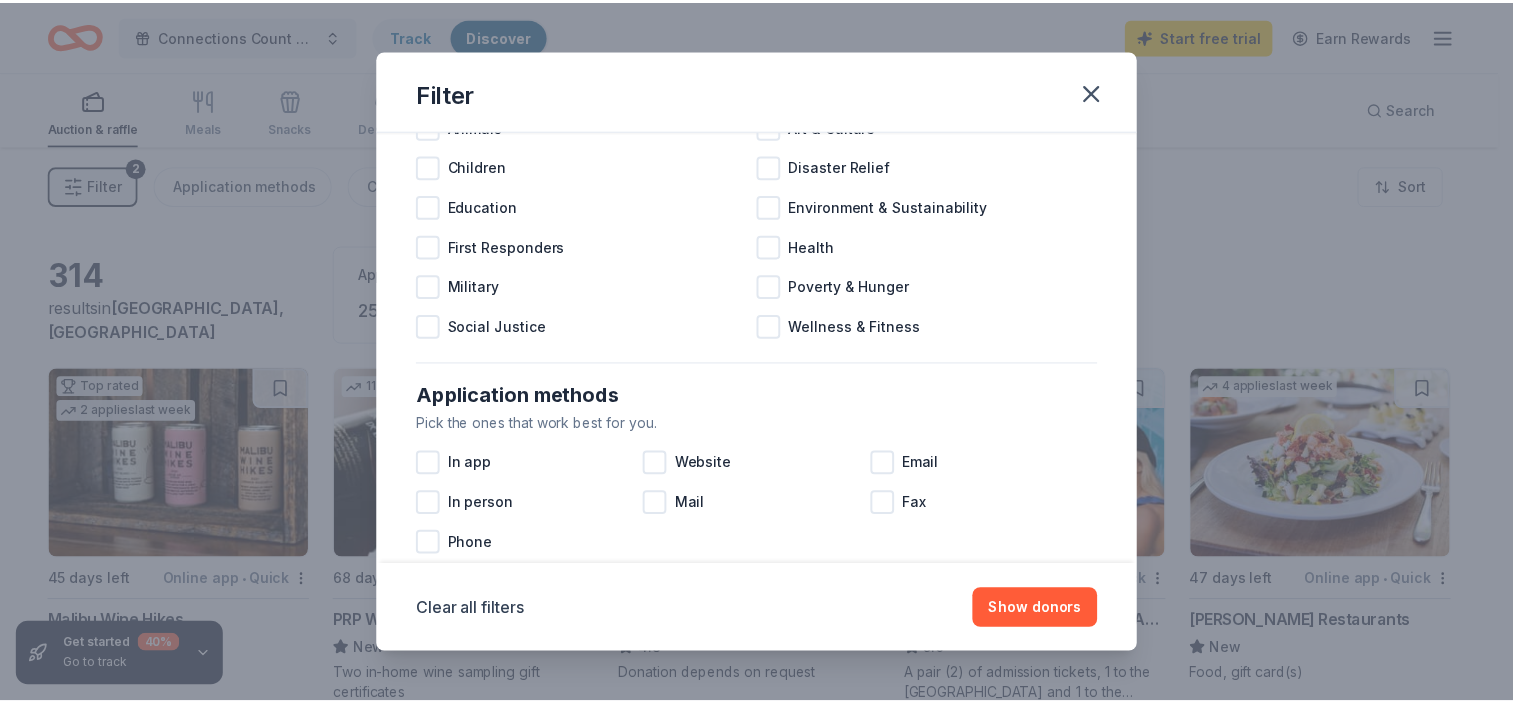 scroll, scrollTop: 0, scrollLeft: 0, axis: both 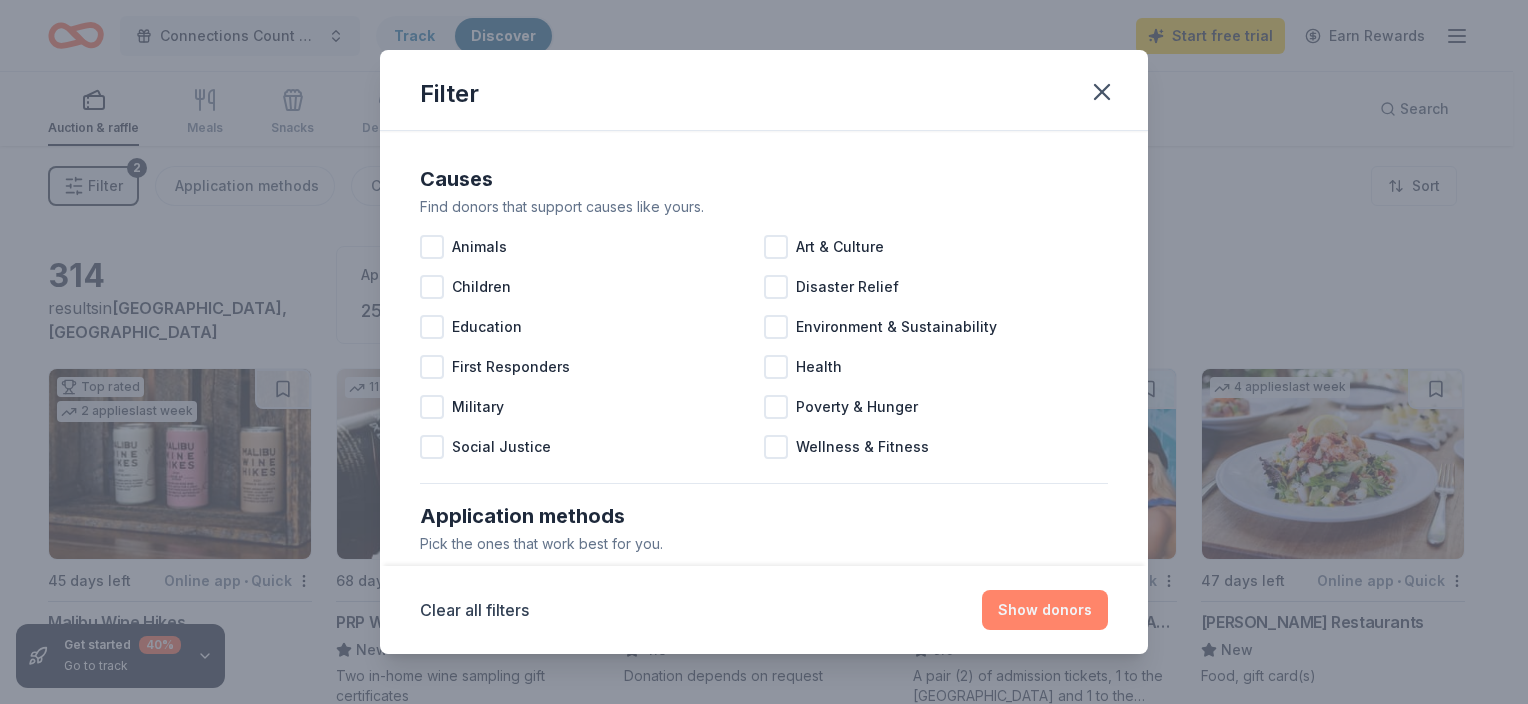click on "Show    donors" at bounding box center [1045, 610] 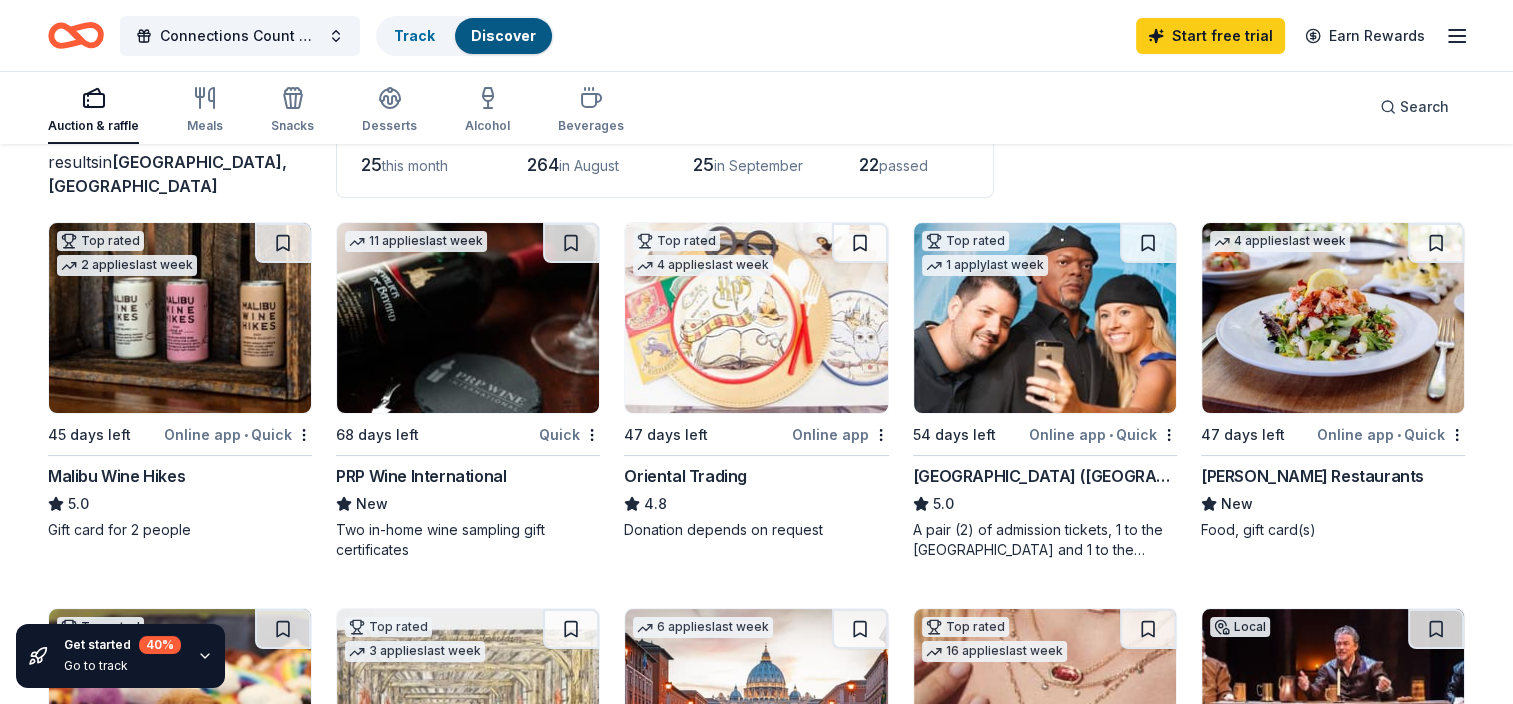 scroll, scrollTop: 148, scrollLeft: 0, axis: vertical 